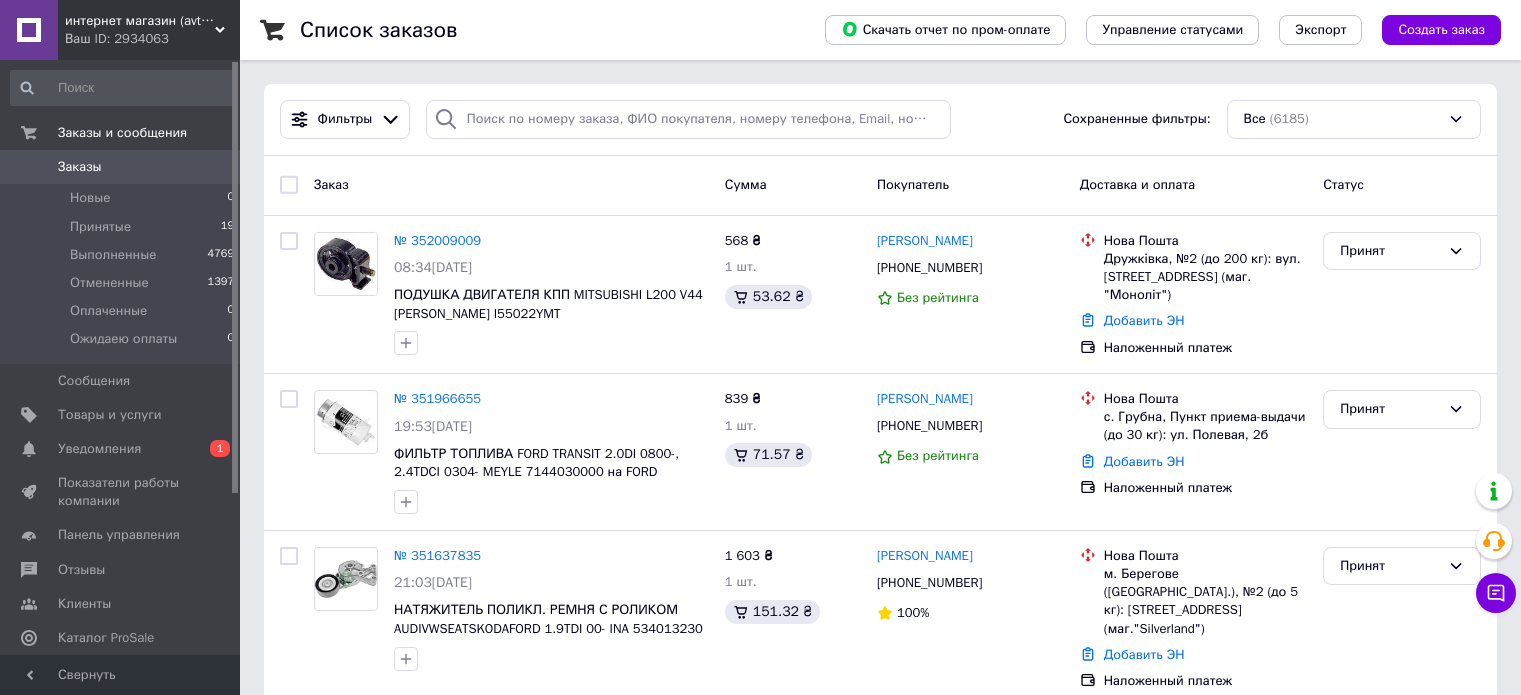 scroll, scrollTop: 0, scrollLeft: 0, axis: both 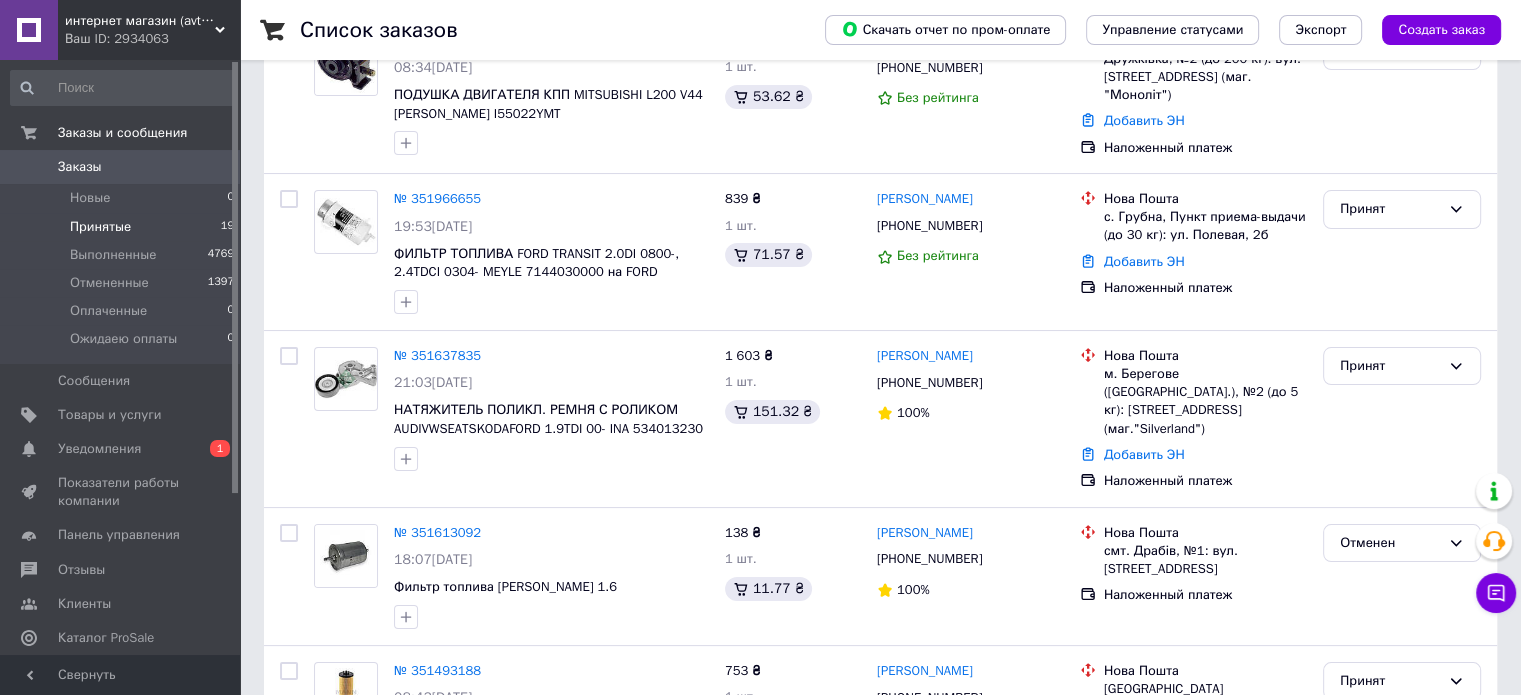 click on "Принятые" at bounding box center (100, 227) 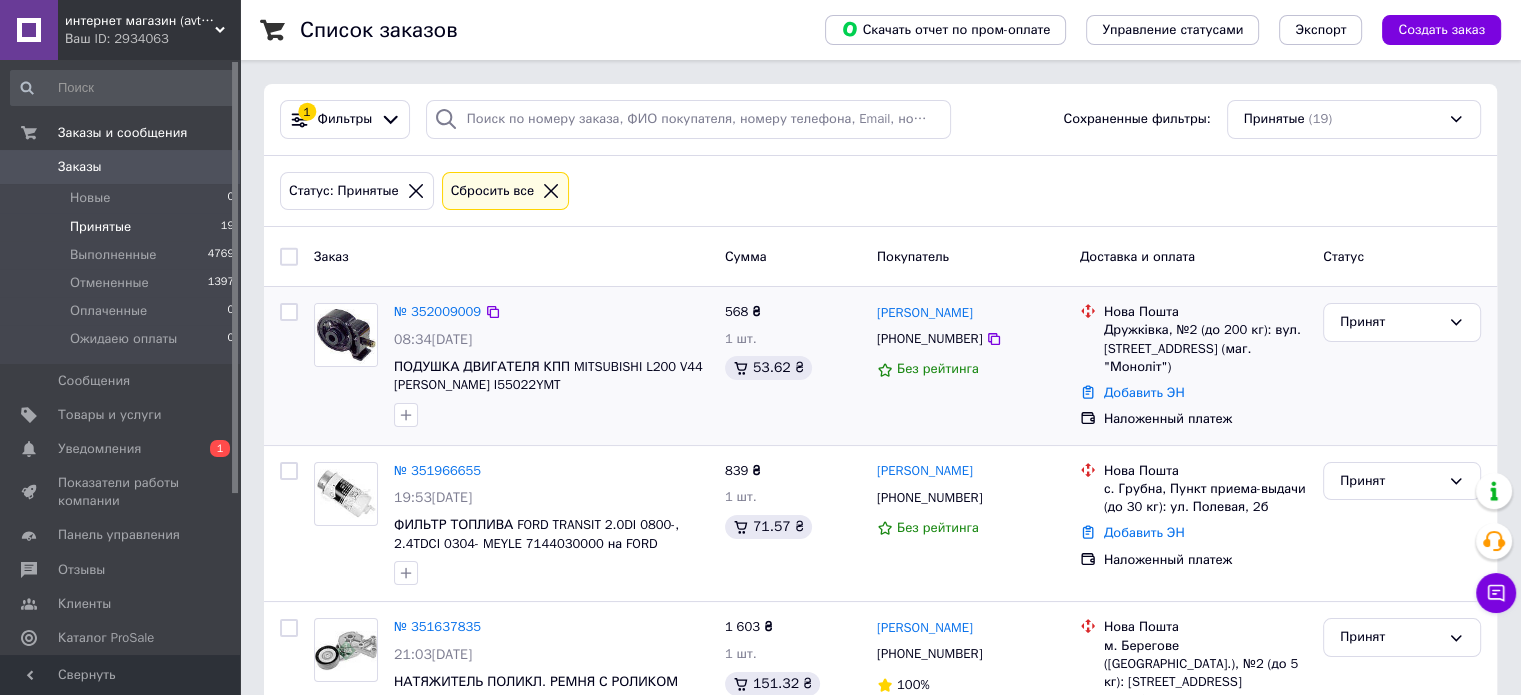 scroll, scrollTop: 100, scrollLeft: 0, axis: vertical 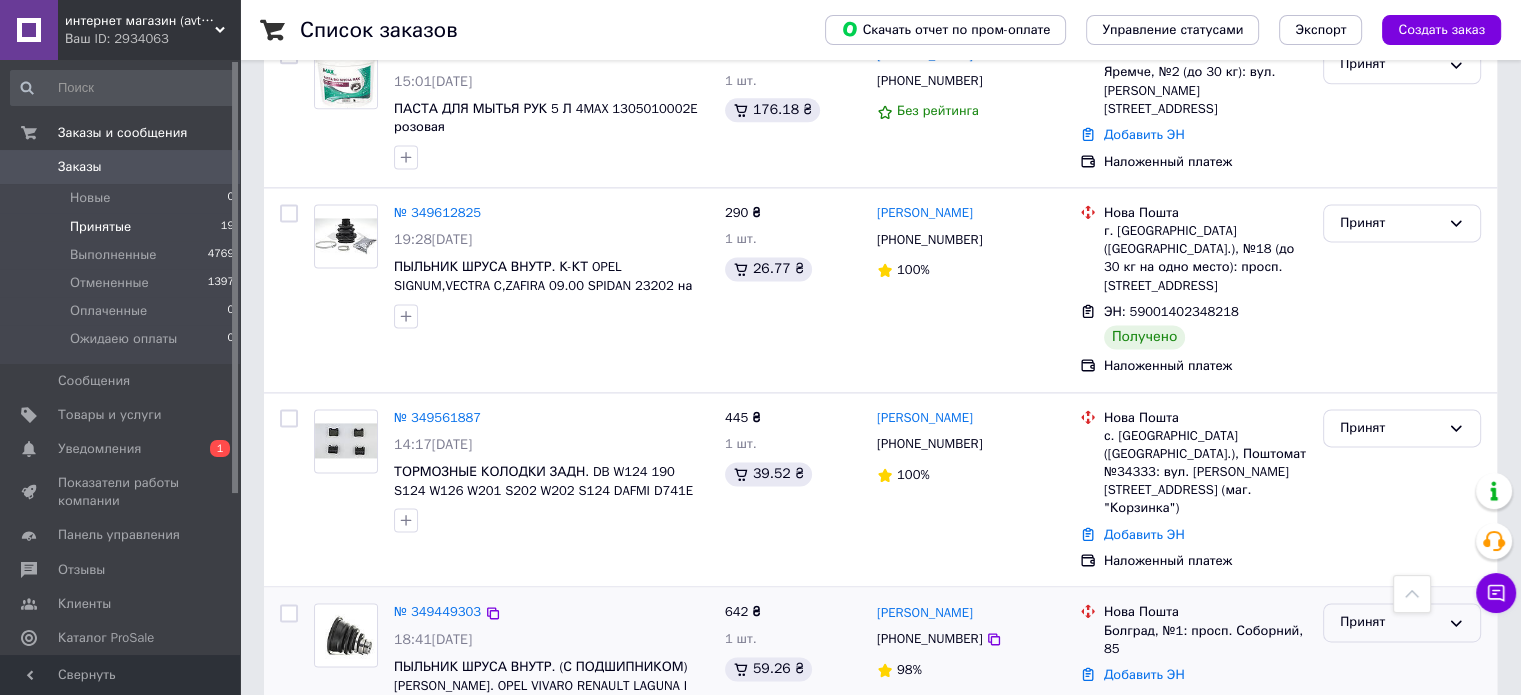 click on "Принят" at bounding box center [1390, 622] 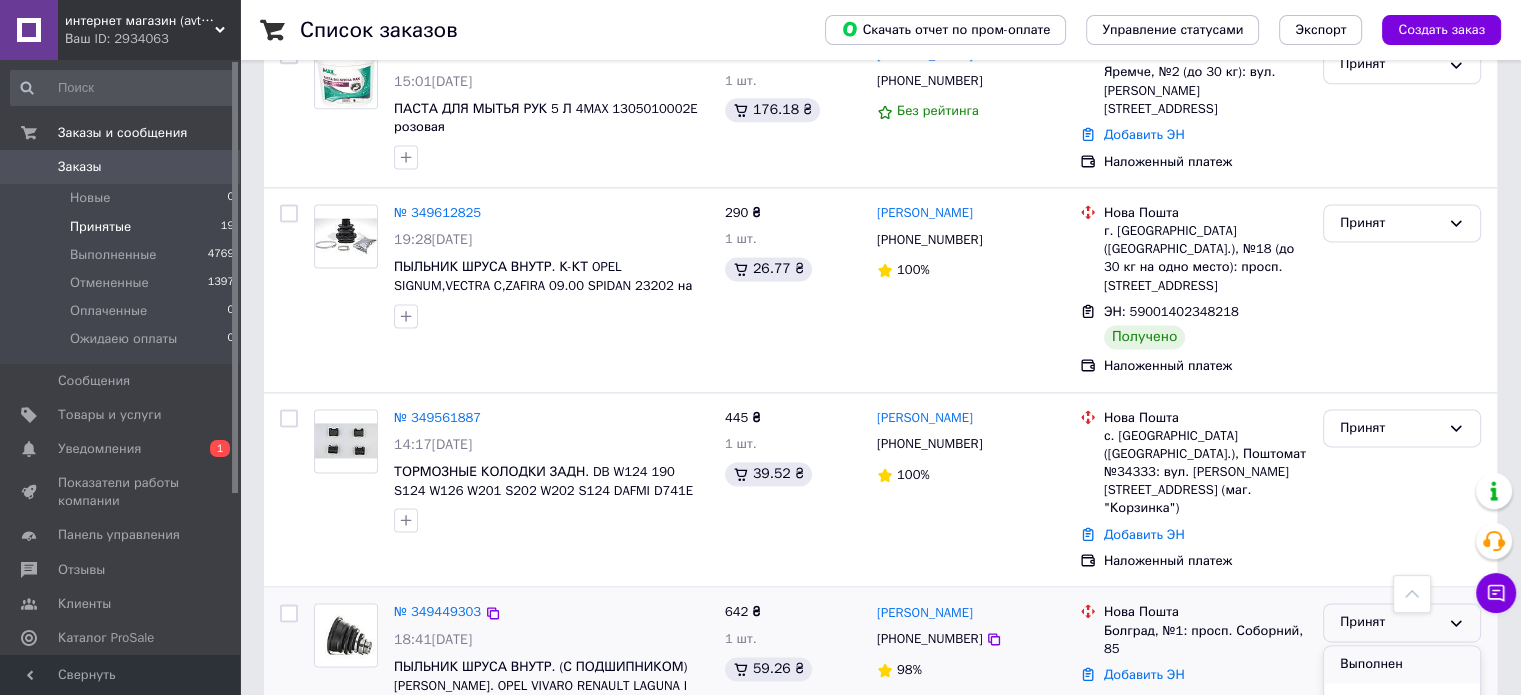 click on "Выполнен" at bounding box center [1402, 664] 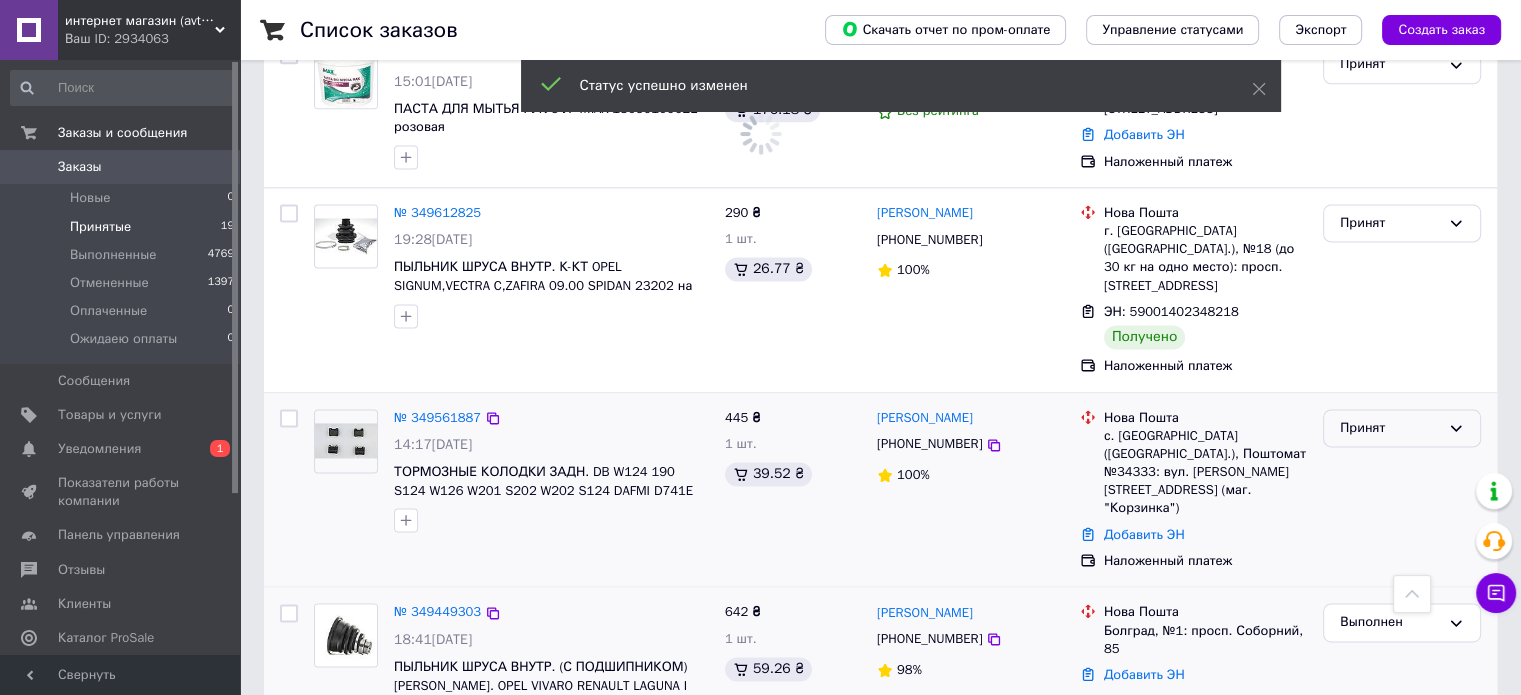 click on "Принят" at bounding box center [1390, 428] 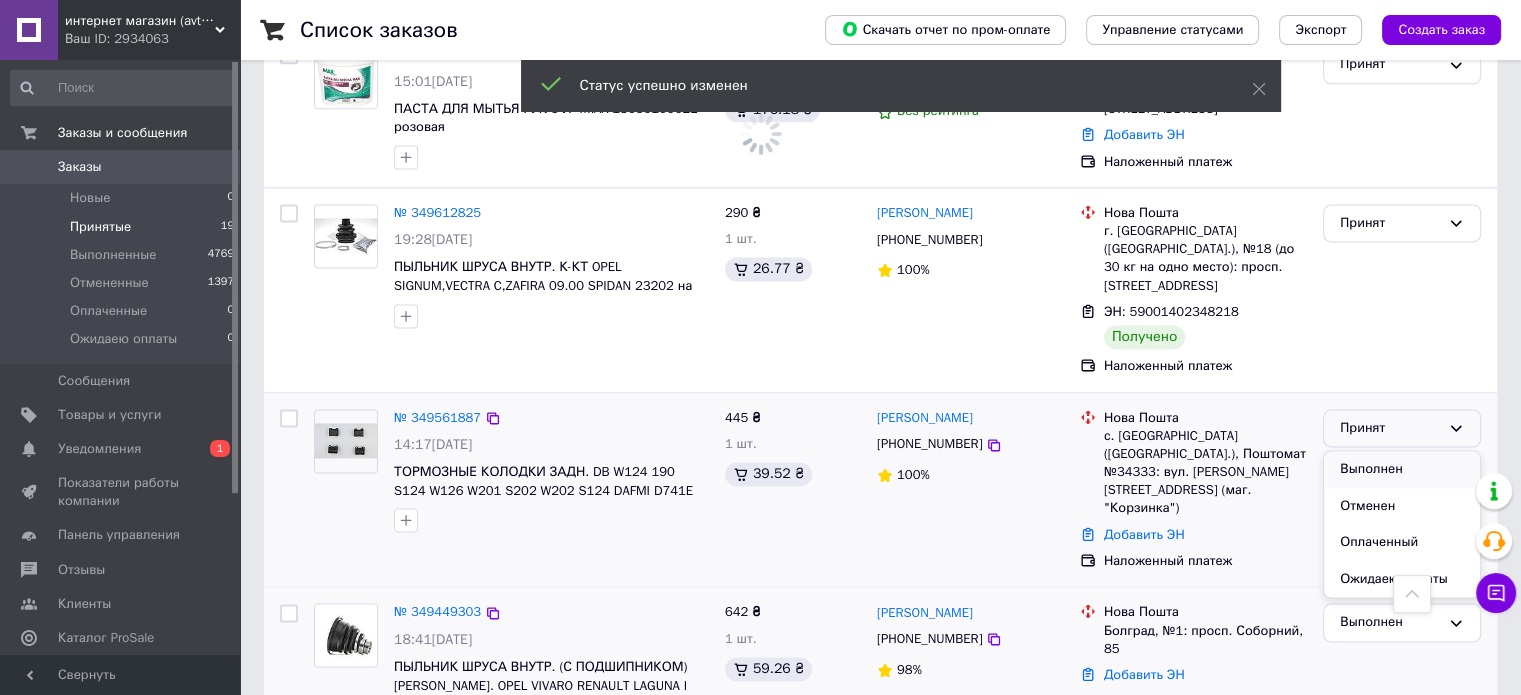 click on "Выполнен" at bounding box center (1402, 469) 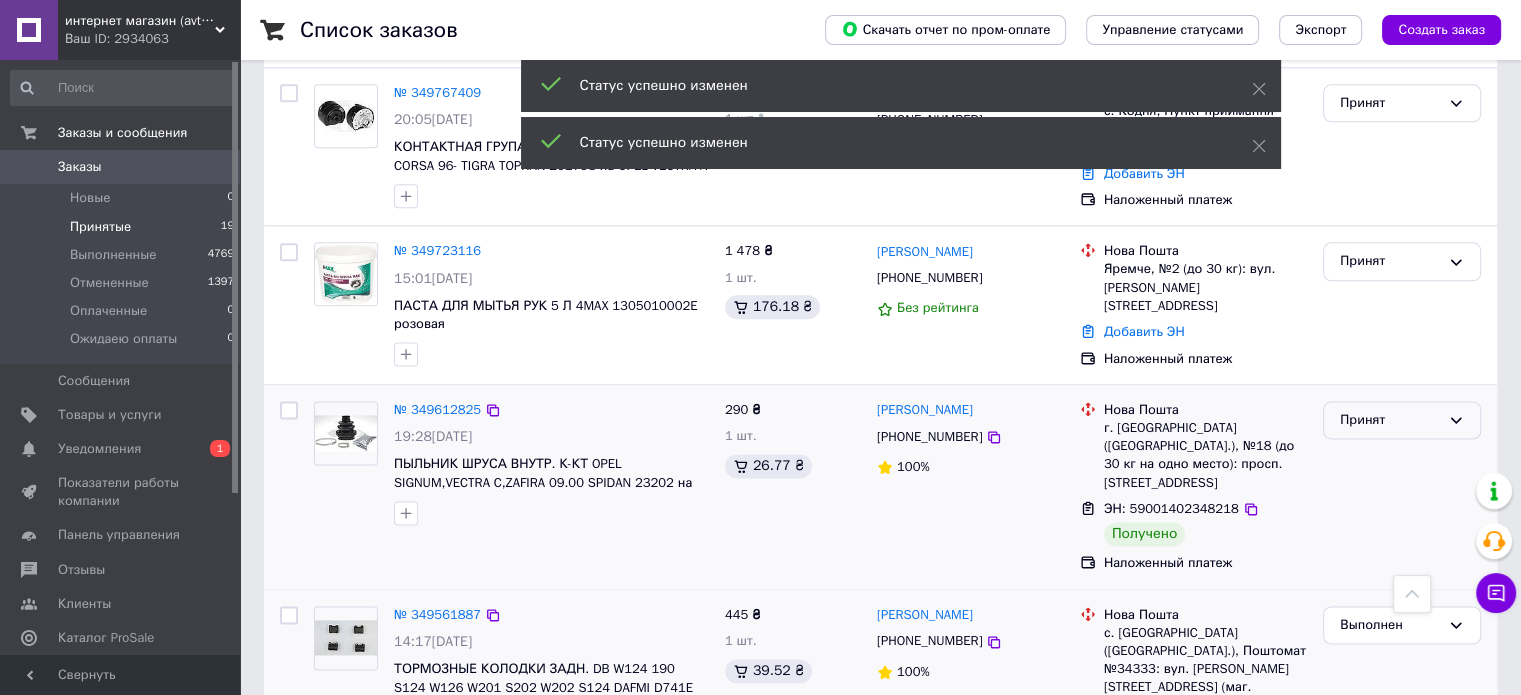 scroll, scrollTop: 2523, scrollLeft: 0, axis: vertical 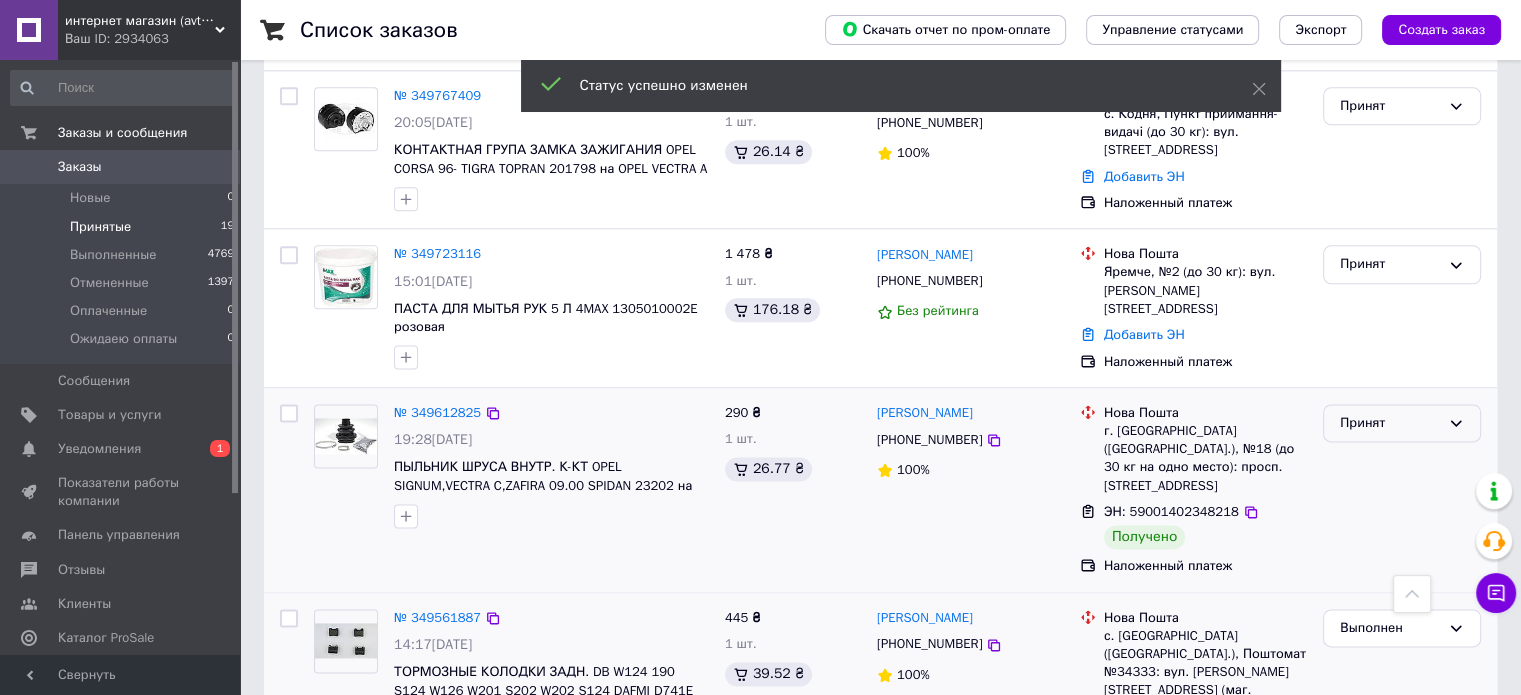 click on "Принят" at bounding box center (1390, 423) 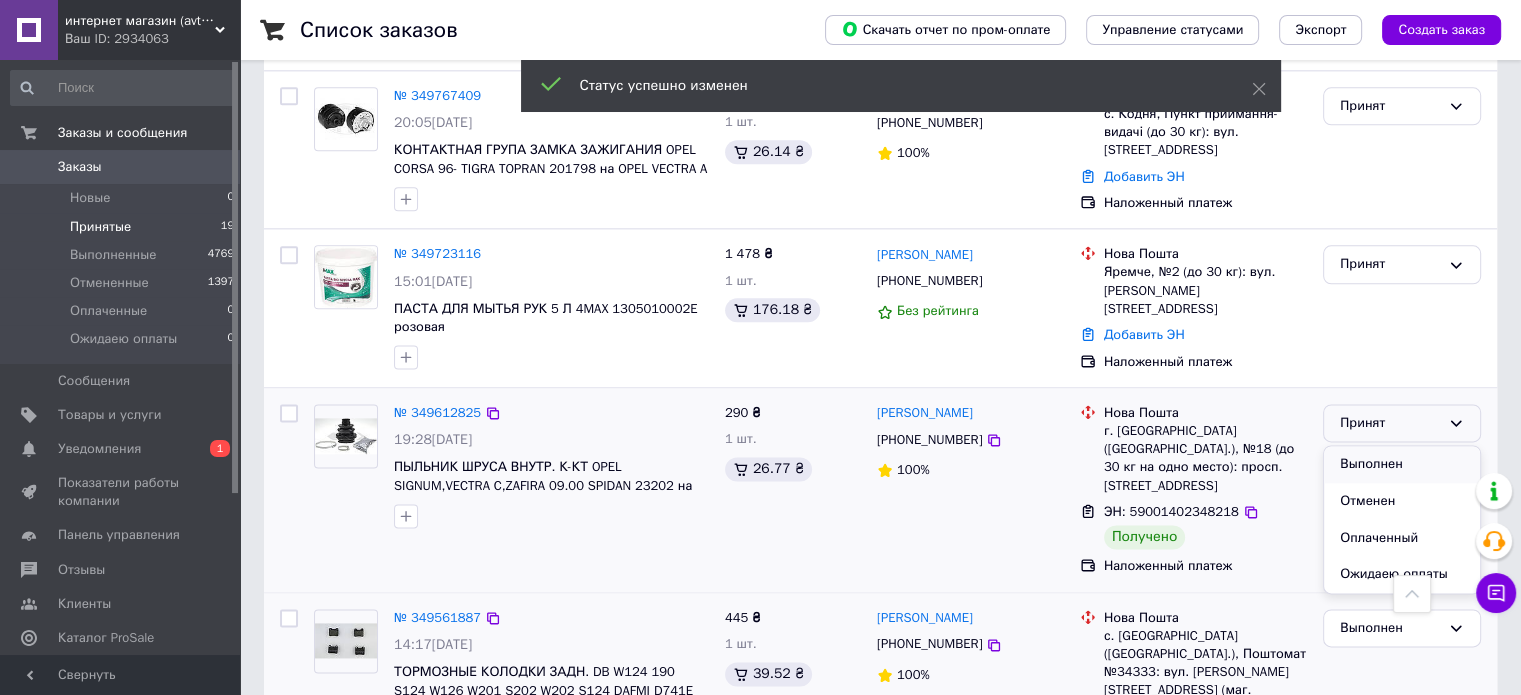 click on "Выполнен" at bounding box center [1402, 464] 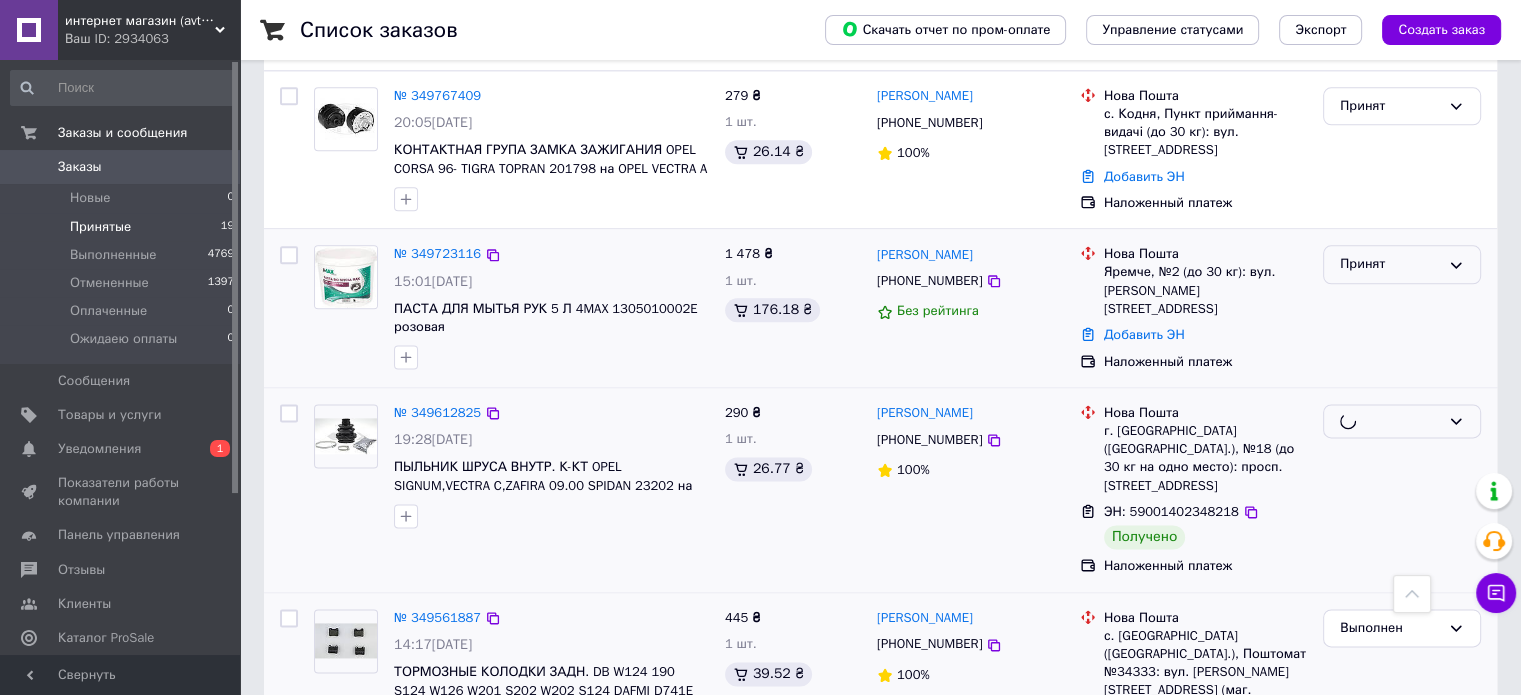 click on "Принят" at bounding box center (1390, 264) 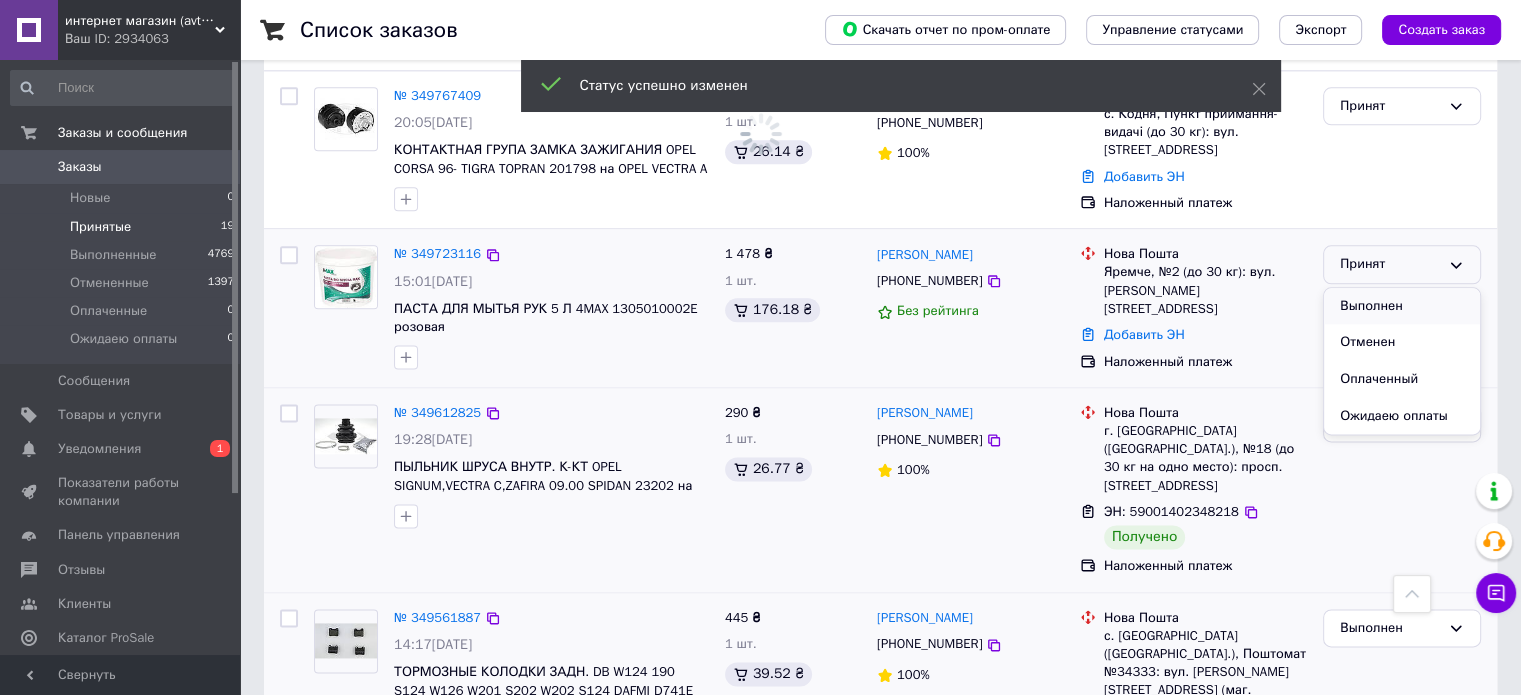 click on "Выполнен" at bounding box center (1402, 306) 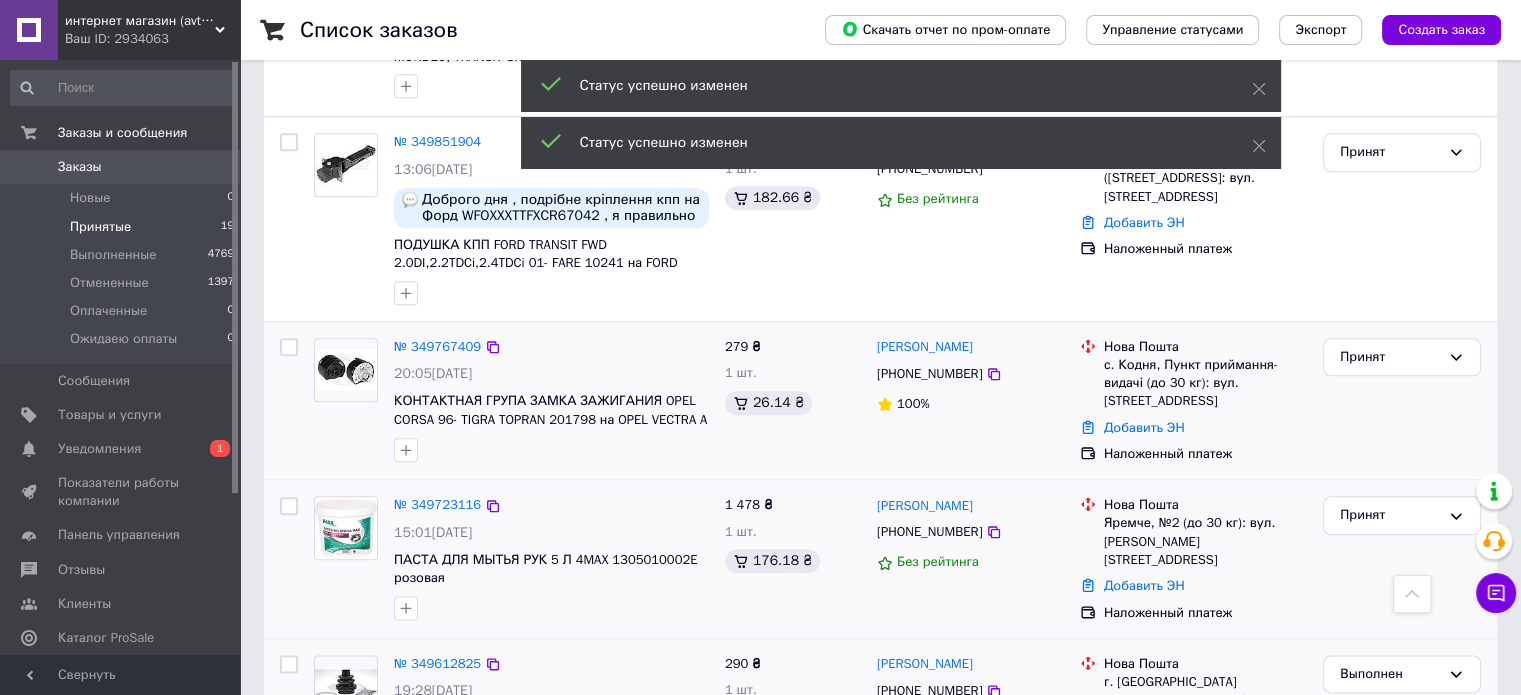 scroll, scrollTop: 2223, scrollLeft: 0, axis: vertical 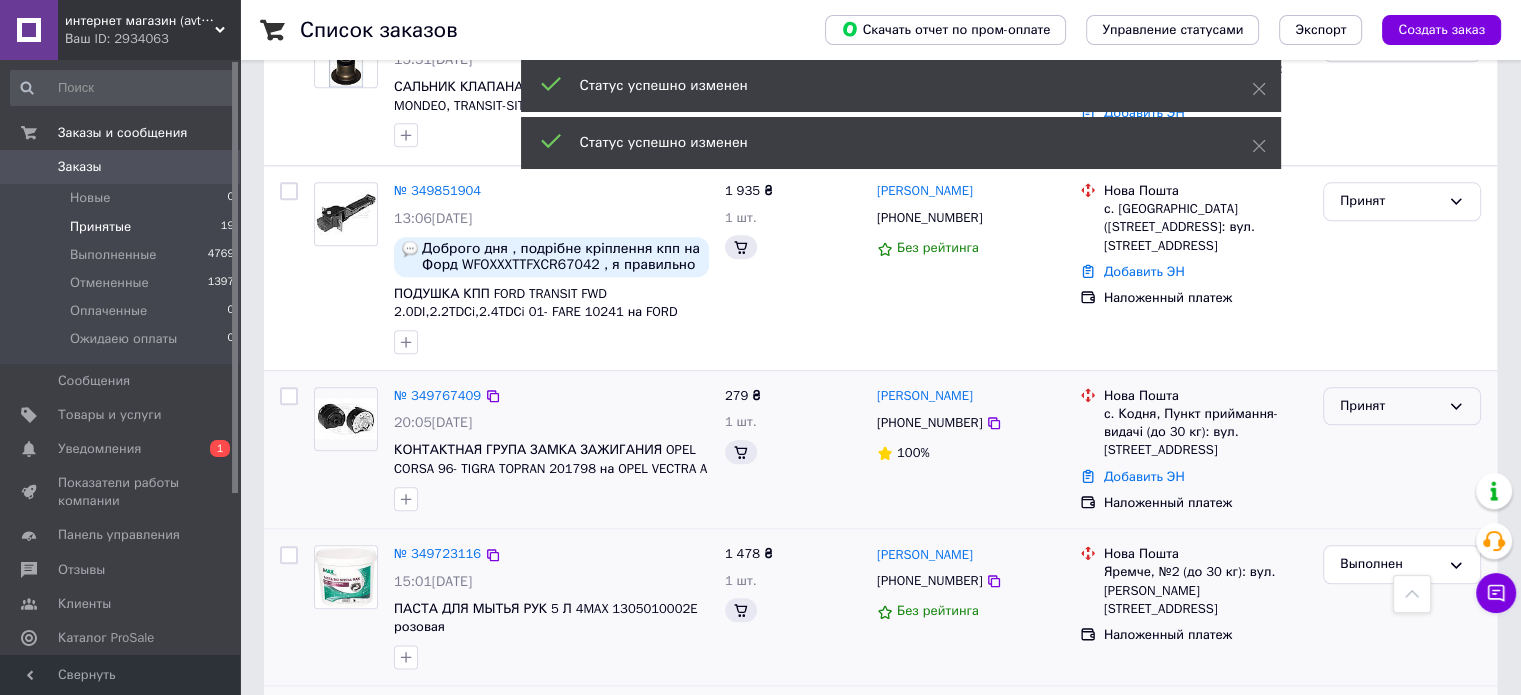 click on "Принят" at bounding box center [1390, 406] 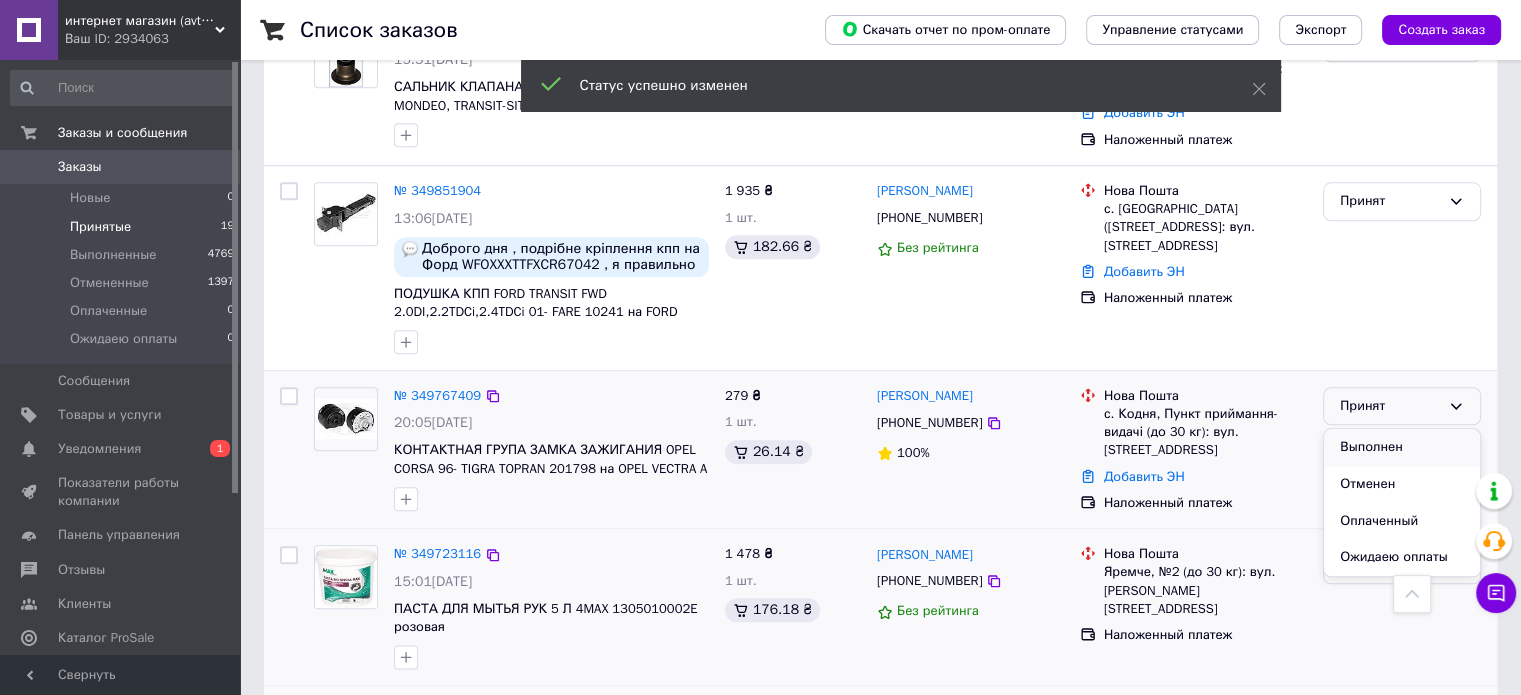 click on "Выполнен" at bounding box center (1402, 447) 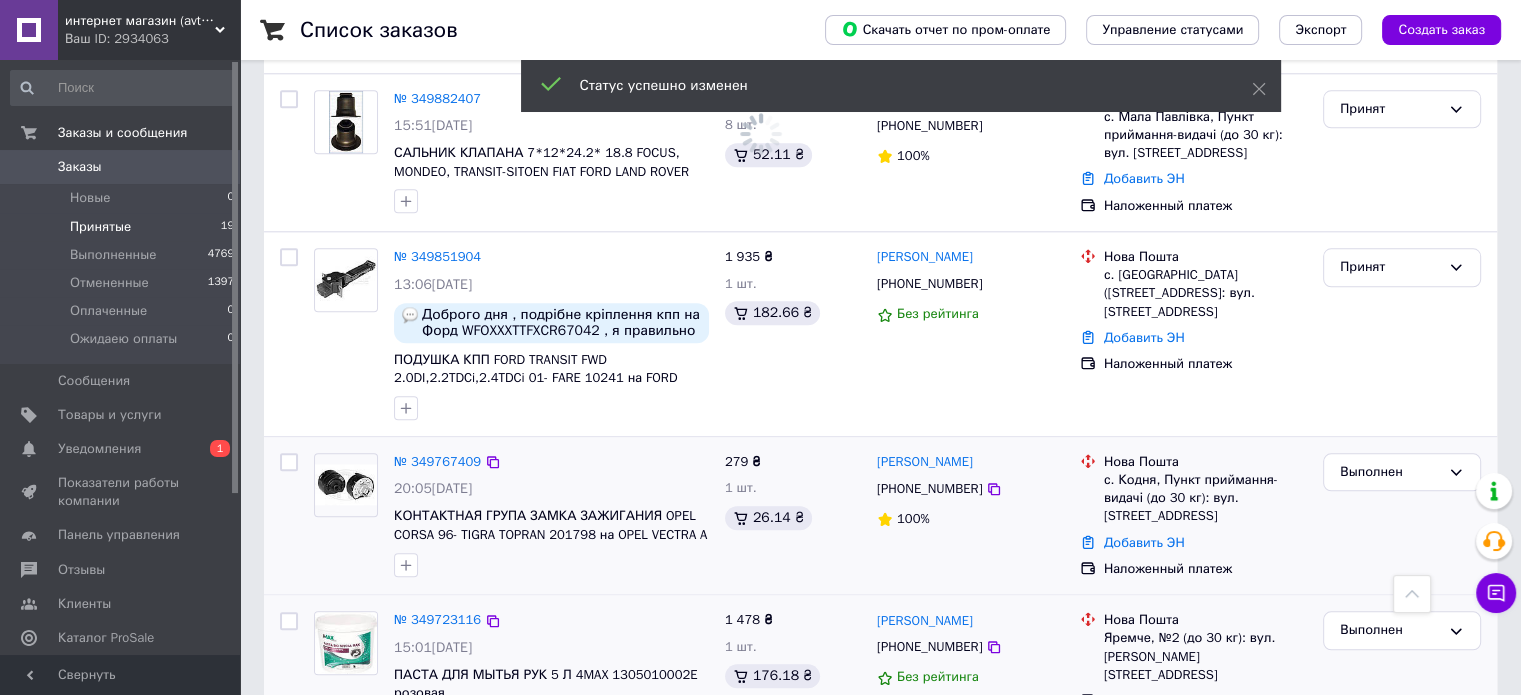 scroll, scrollTop: 2123, scrollLeft: 0, axis: vertical 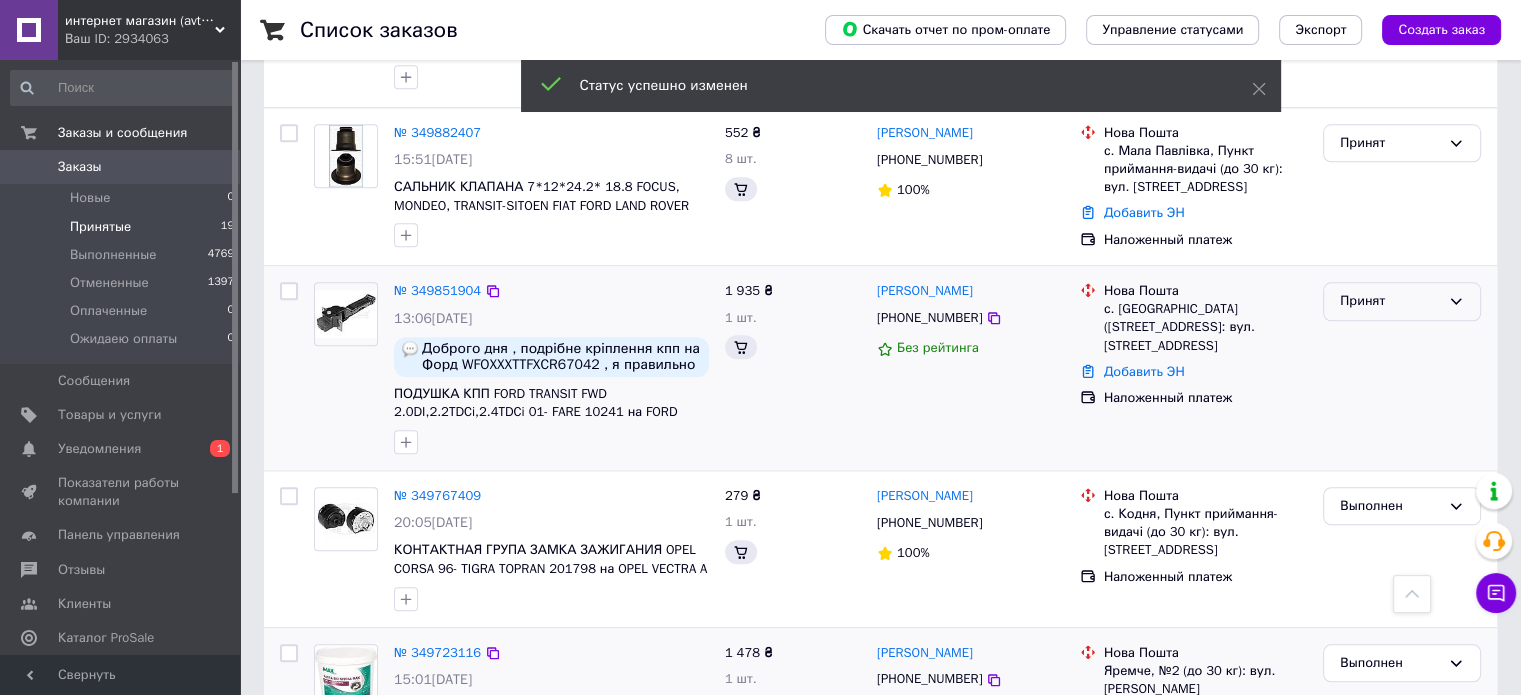 click on "Принят" at bounding box center (1390, 301) 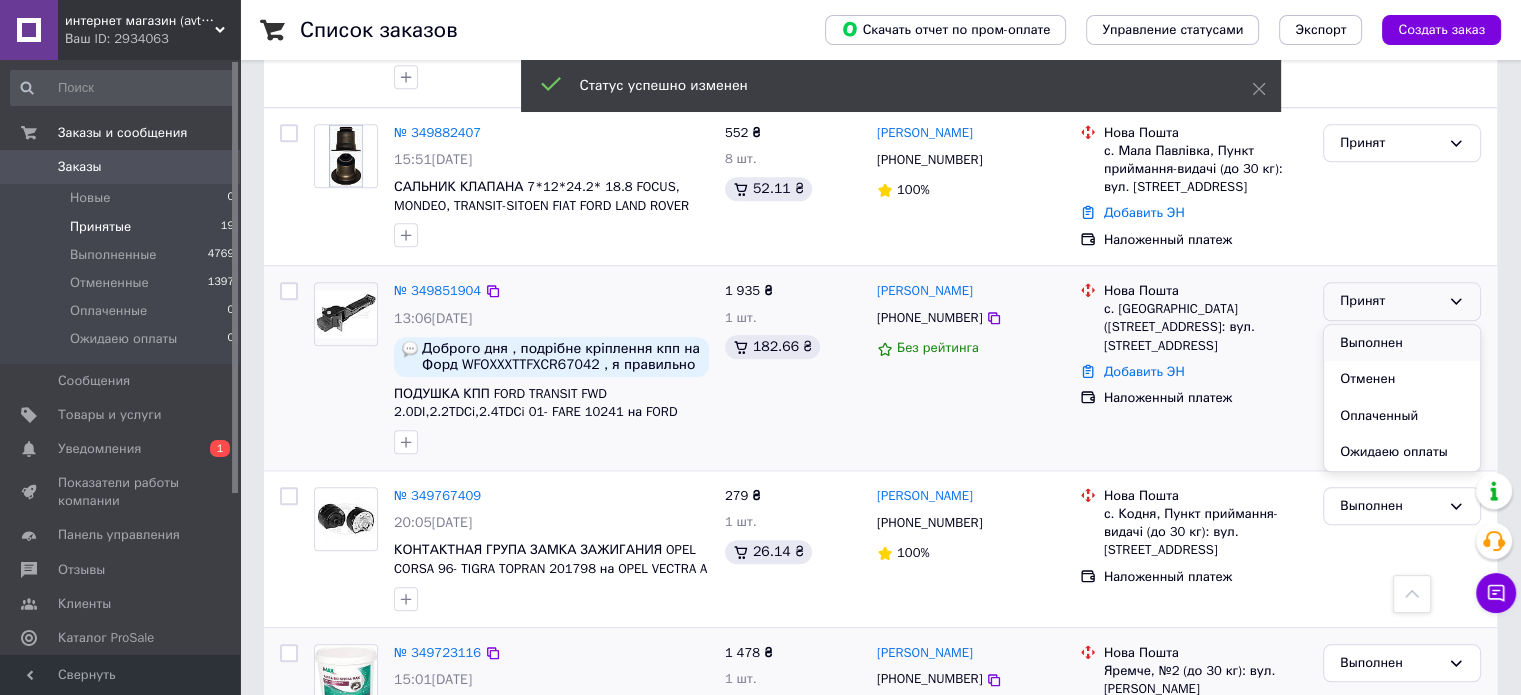 click on "Выполнен" at bounding box center (1402, 343) 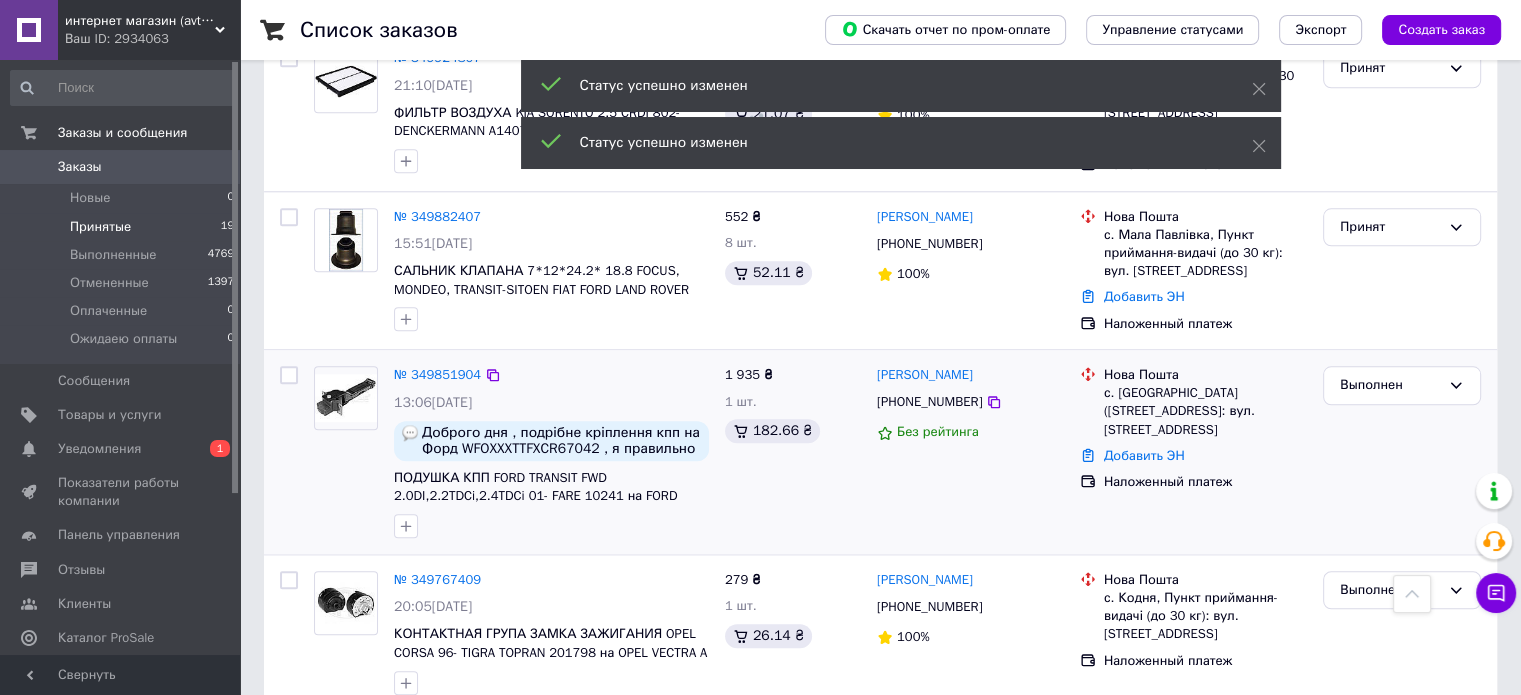 scroll, scrollTop: 1923, scrollLeft: 0, axis: vertical 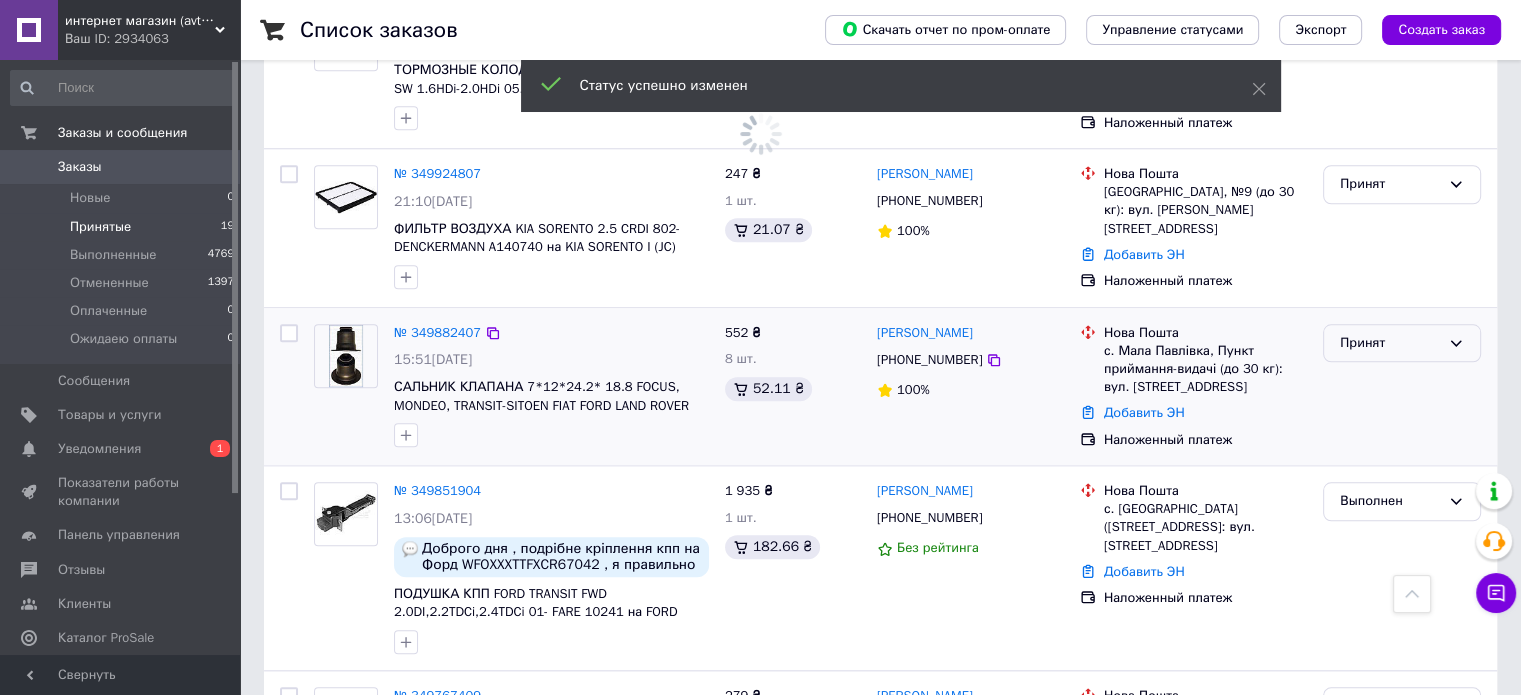 click on "Принят" at bounding box center [1390, 343] 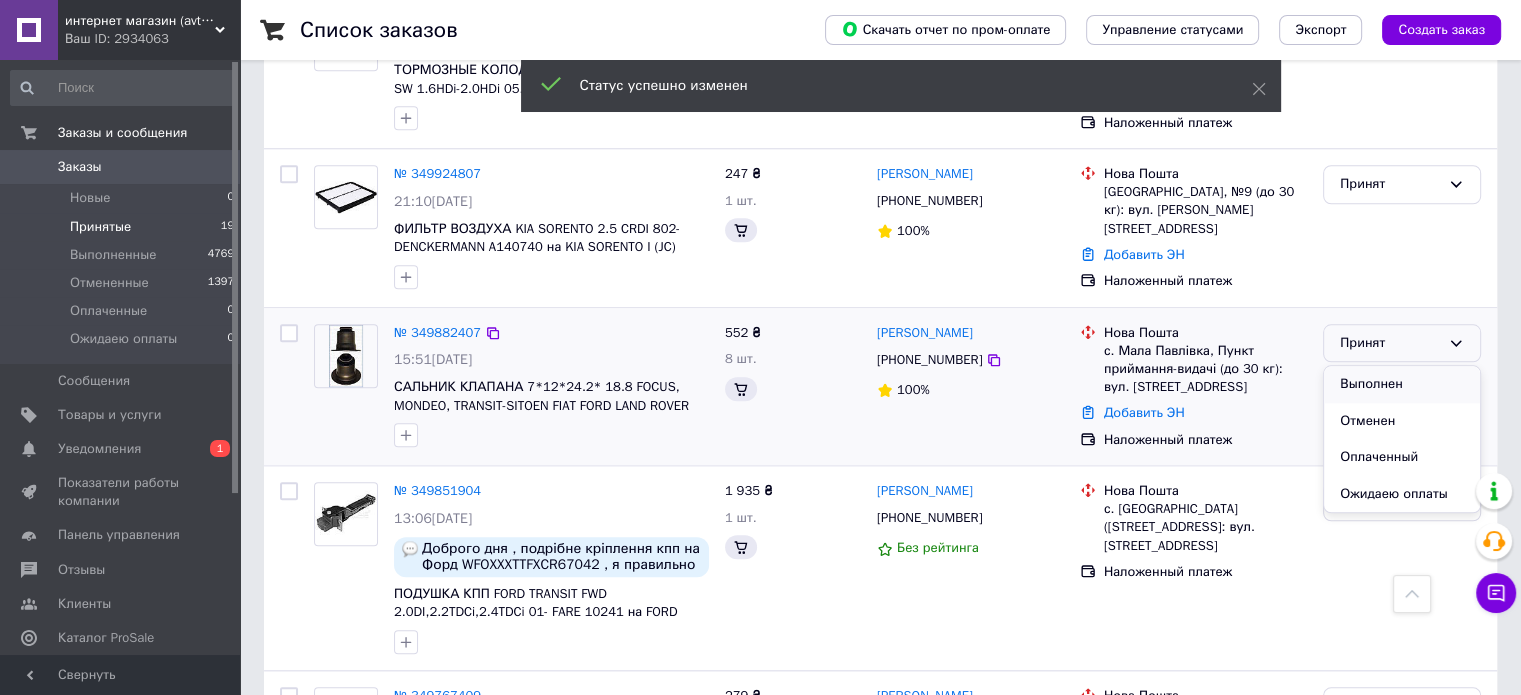 click on "Выполнен" at bounding box center [1402, 384] 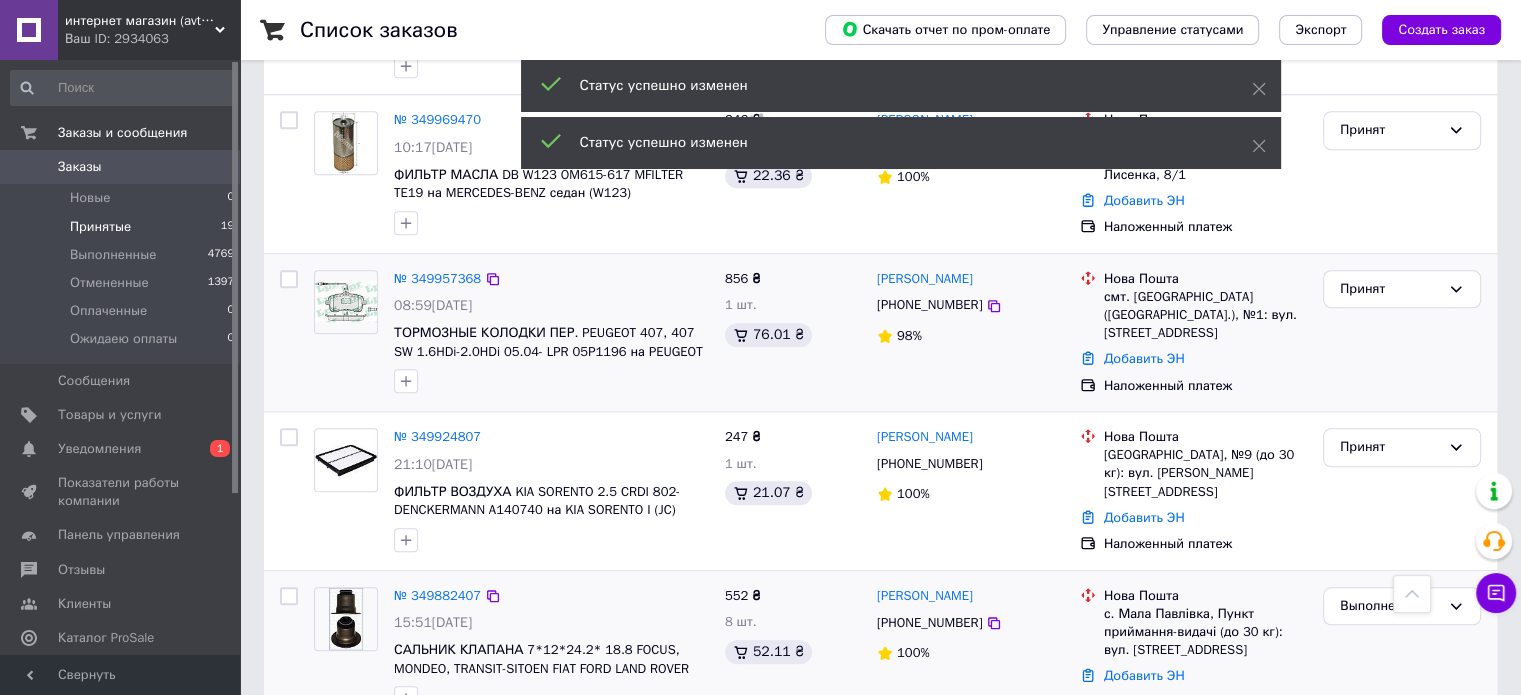 scroll, scrollTop: 1623, scrollLeft: 0, axis: vertical 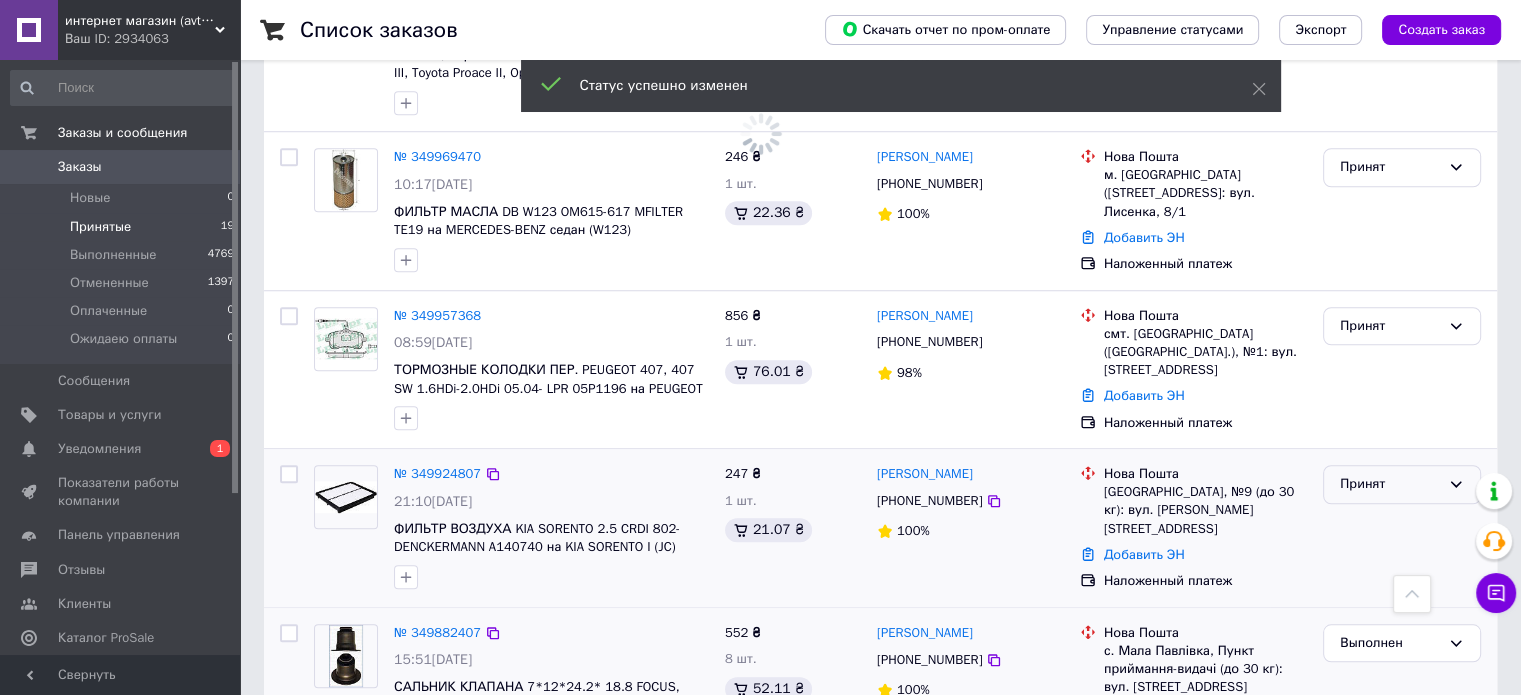 click on "Принят" at bounding box center (1402, 484) 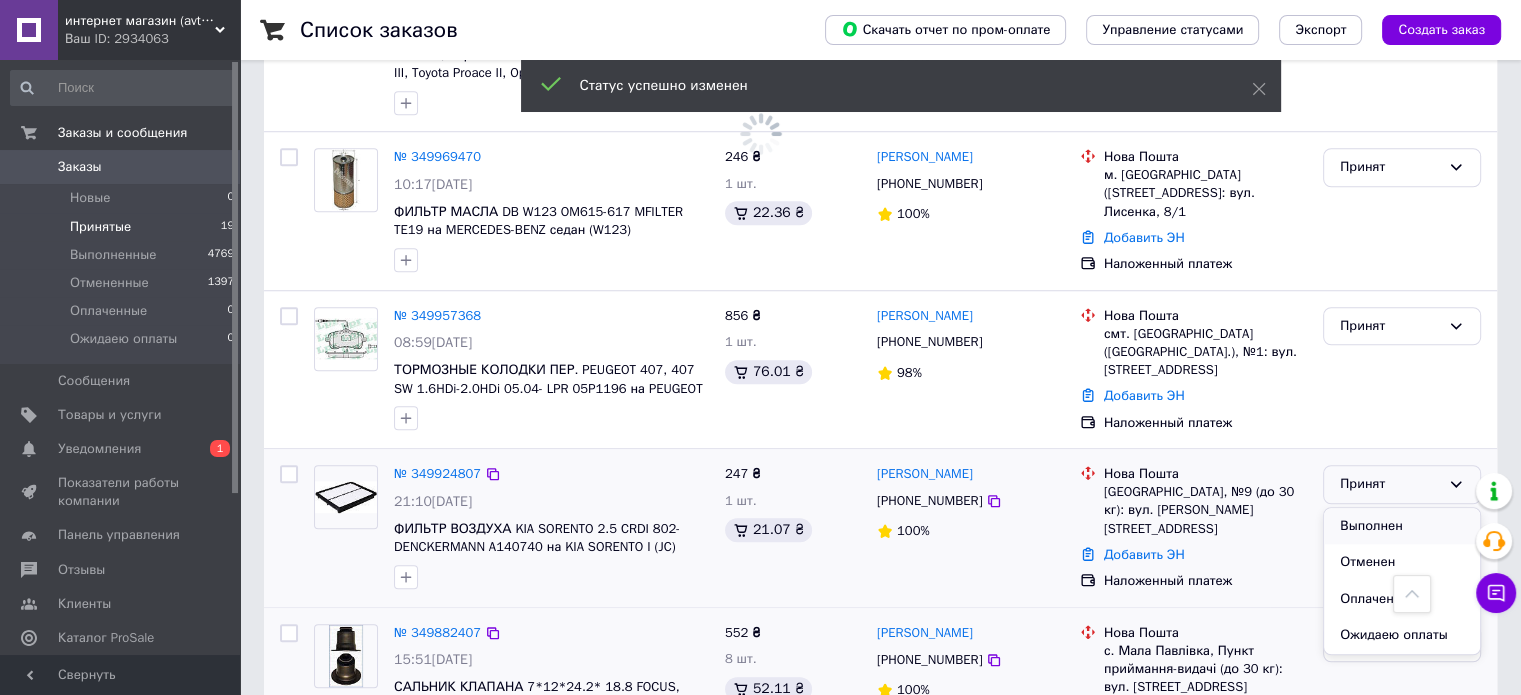 click on "Выполнен" at bounding box center (1402, 526) 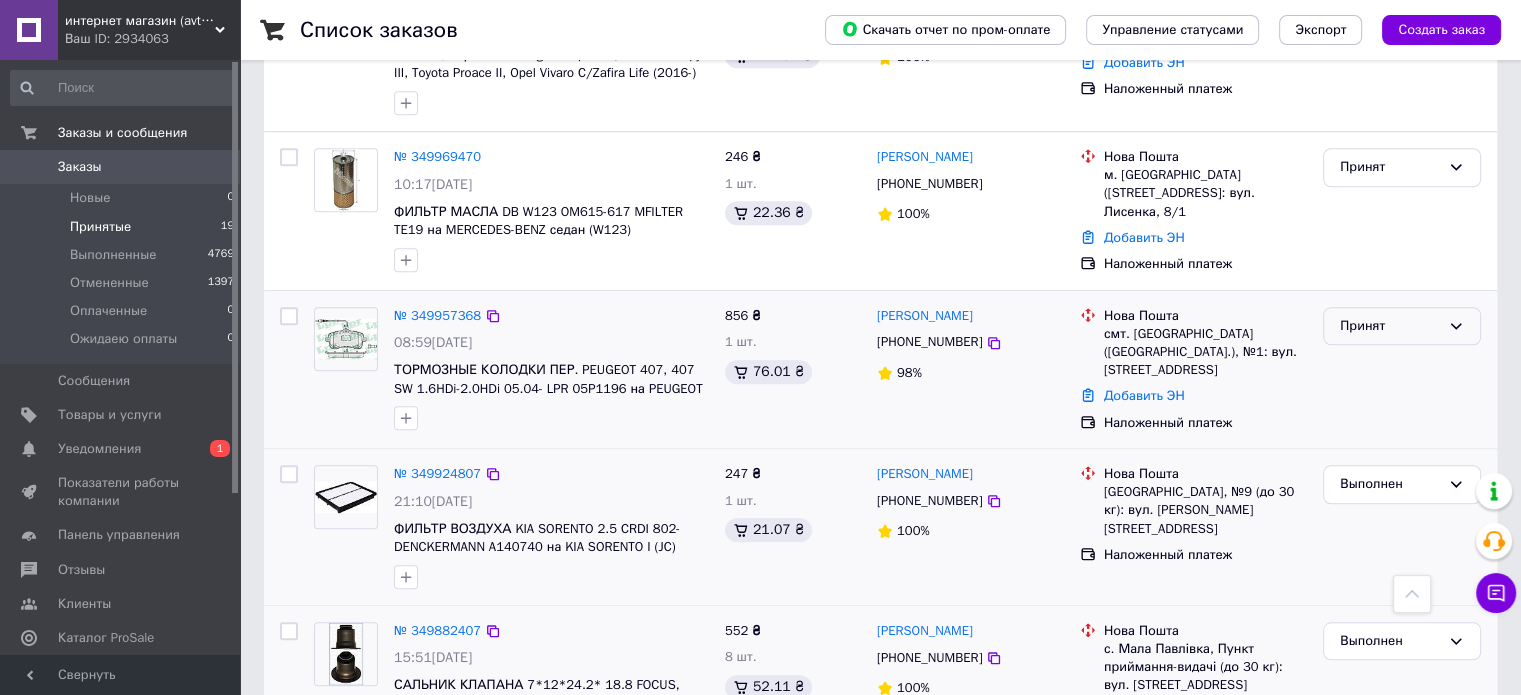 click on "Принят" at bounding box center (1390, 326) 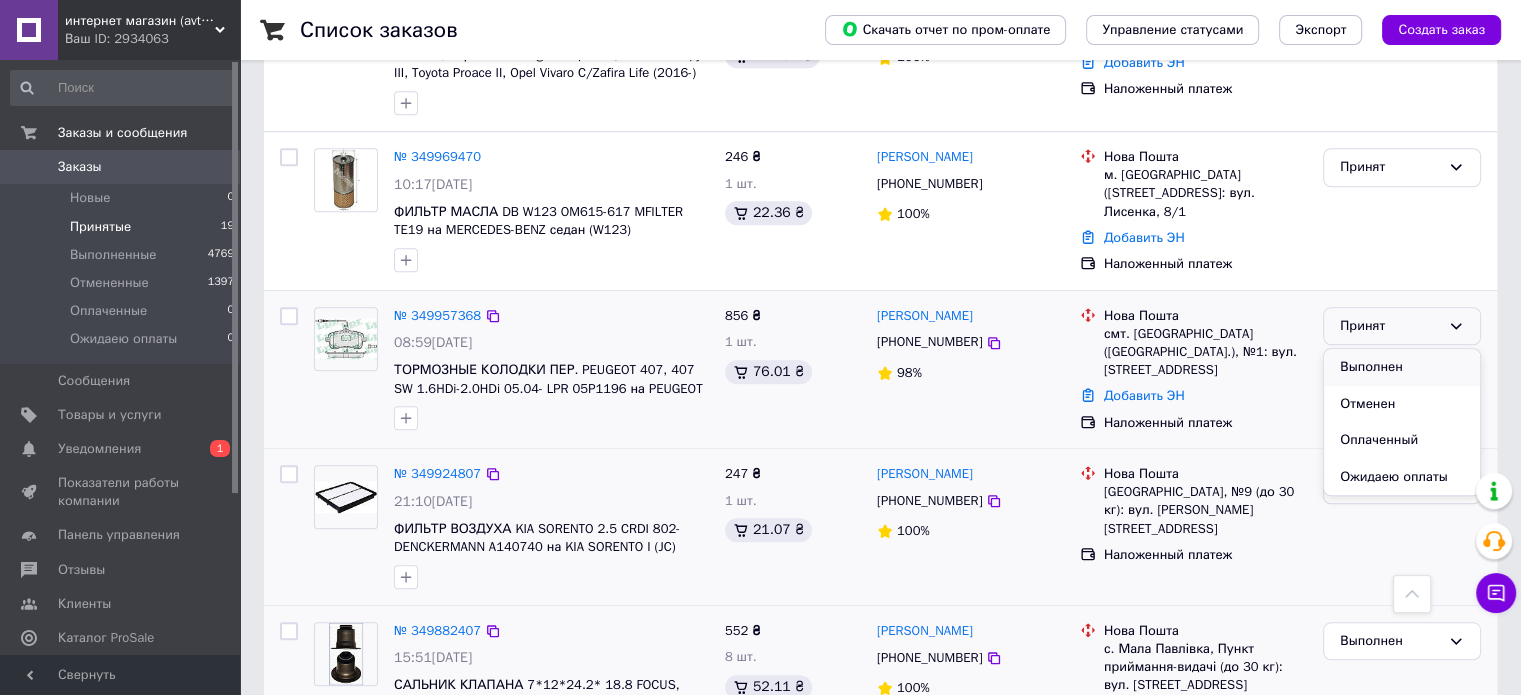 click on "Выполнен" at bounding box center (1402, 367) 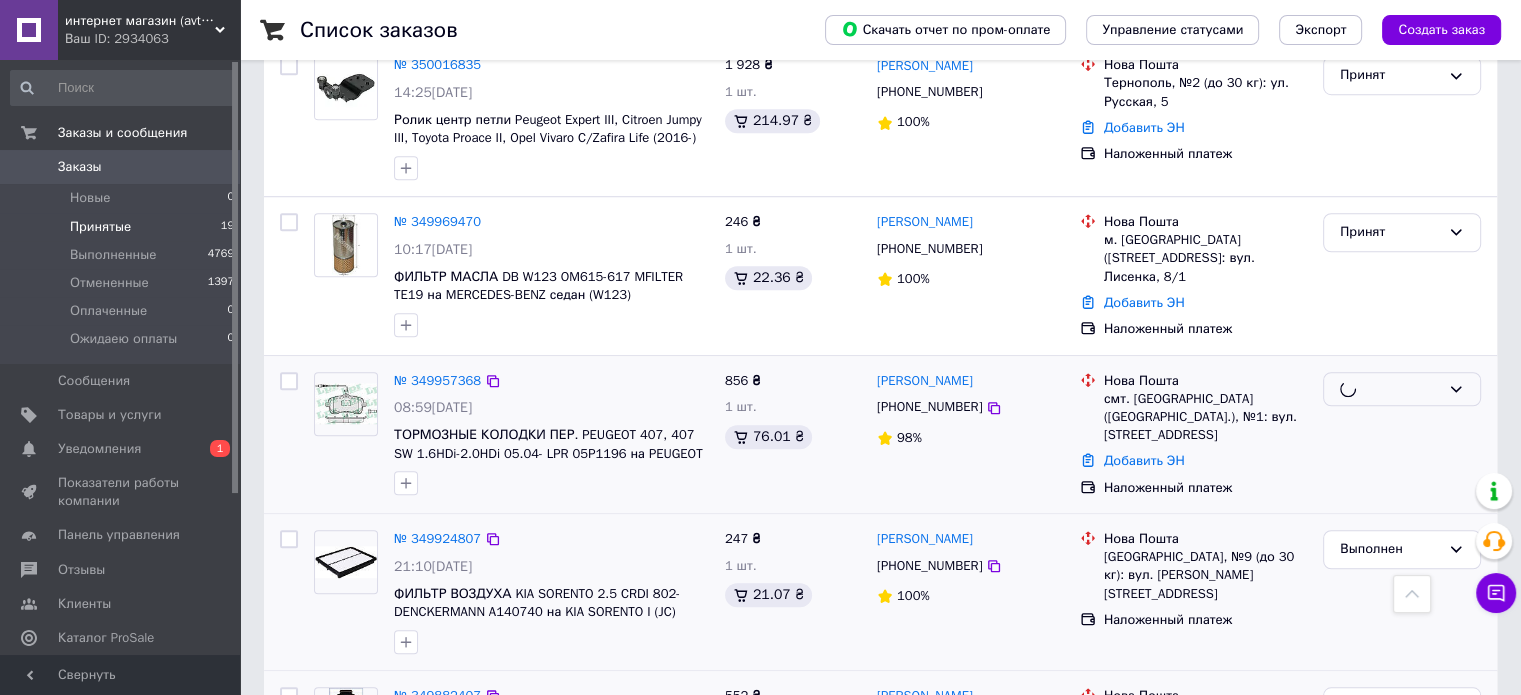 scroll, scrollTop: 1523, scrollLeft: 0, axis: vertical 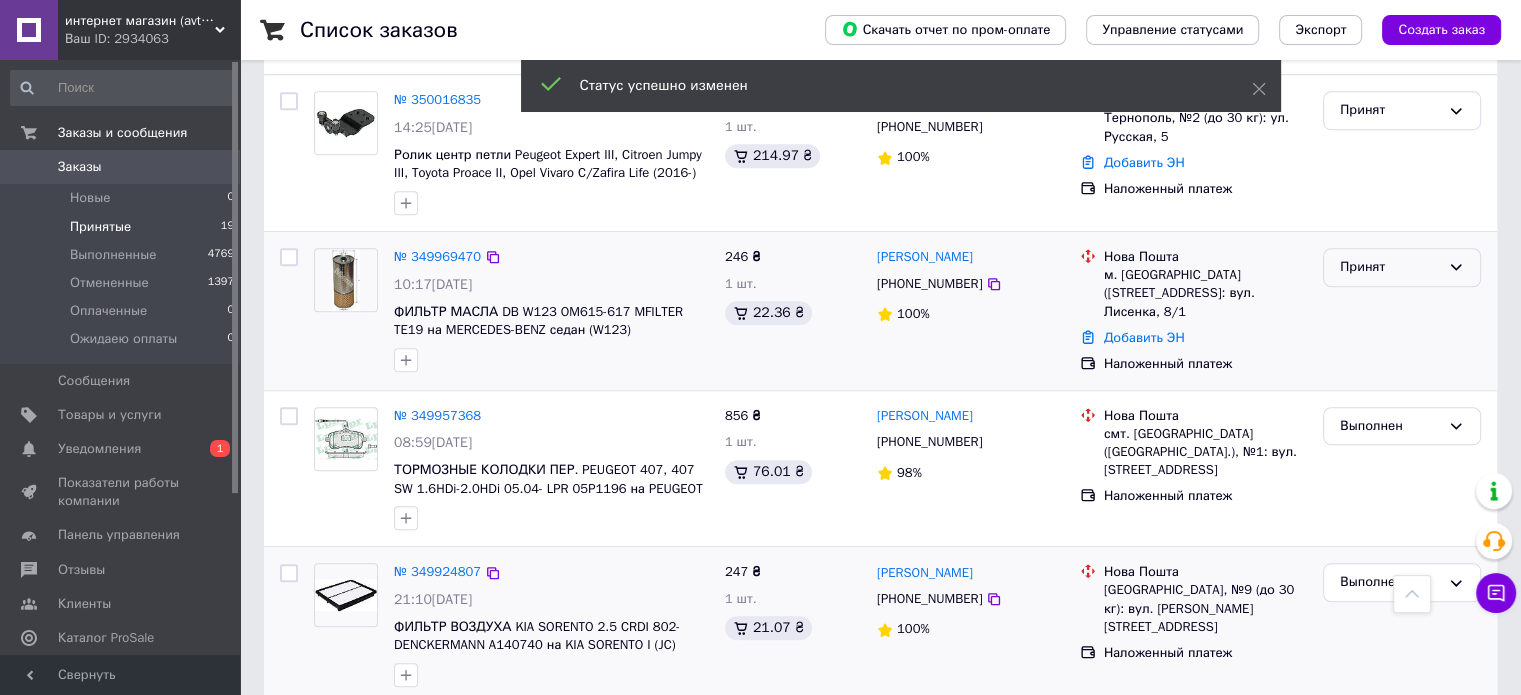 click on "Принят" at bounding box center (1390, 267) 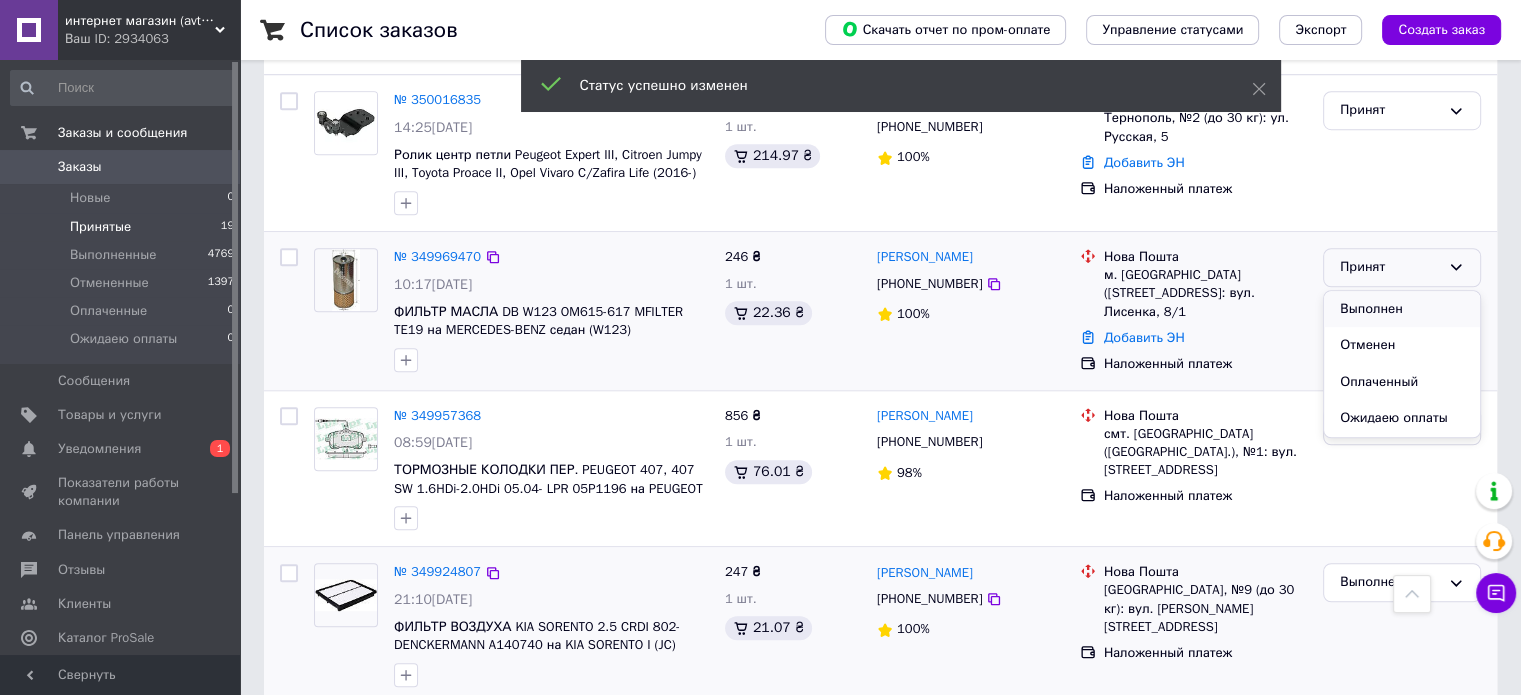 click on "Выполнен" at bounding box center (1402, 309) 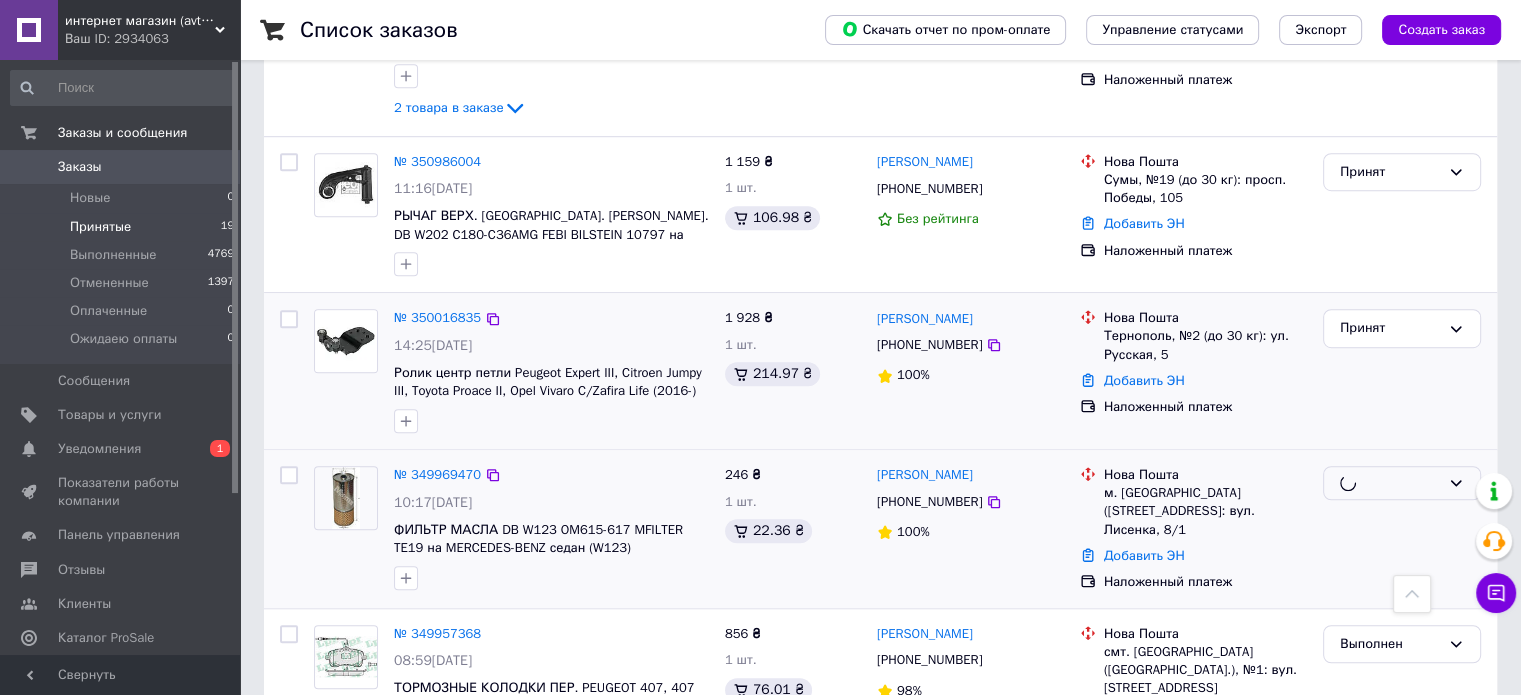scroll, scrollTop: 1223, scrollLeft: 0, axis: vertical 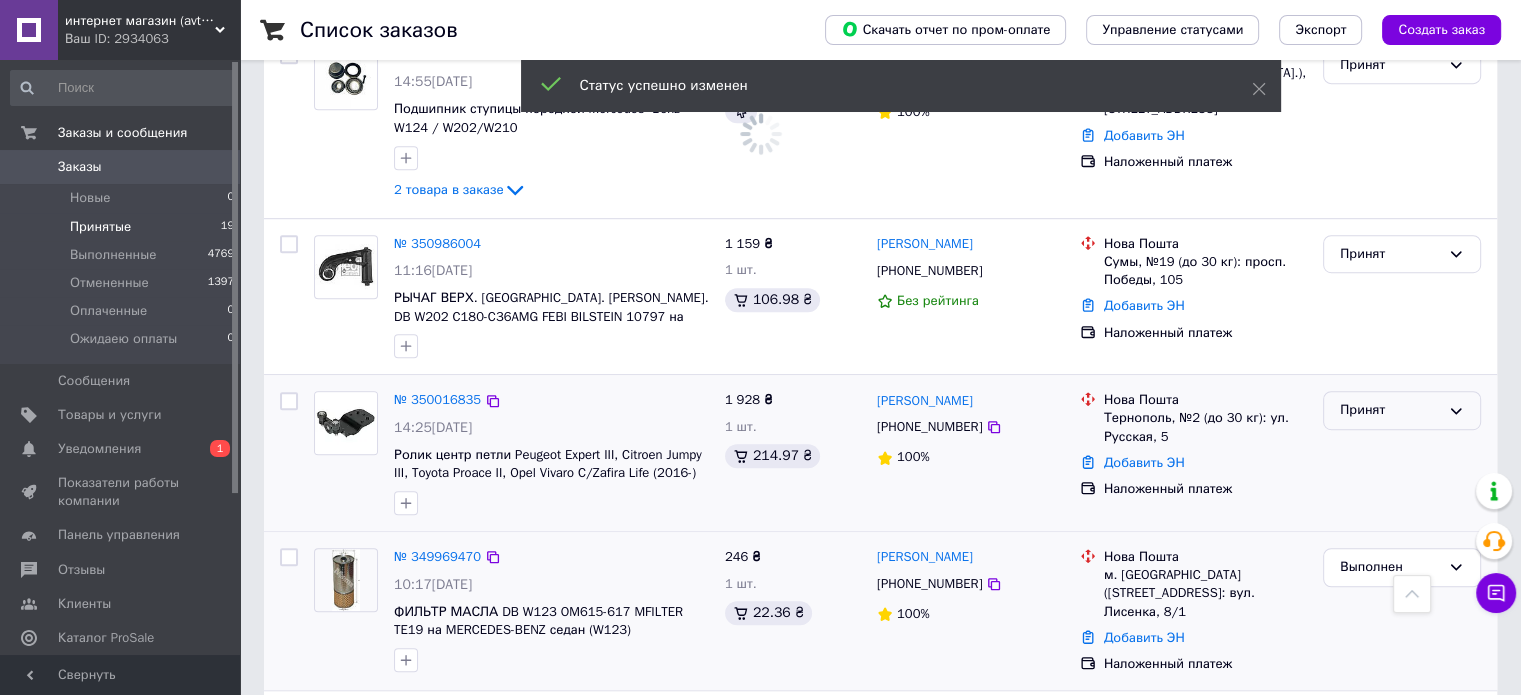 click on "Принят" at bounding box center [1390, 410] 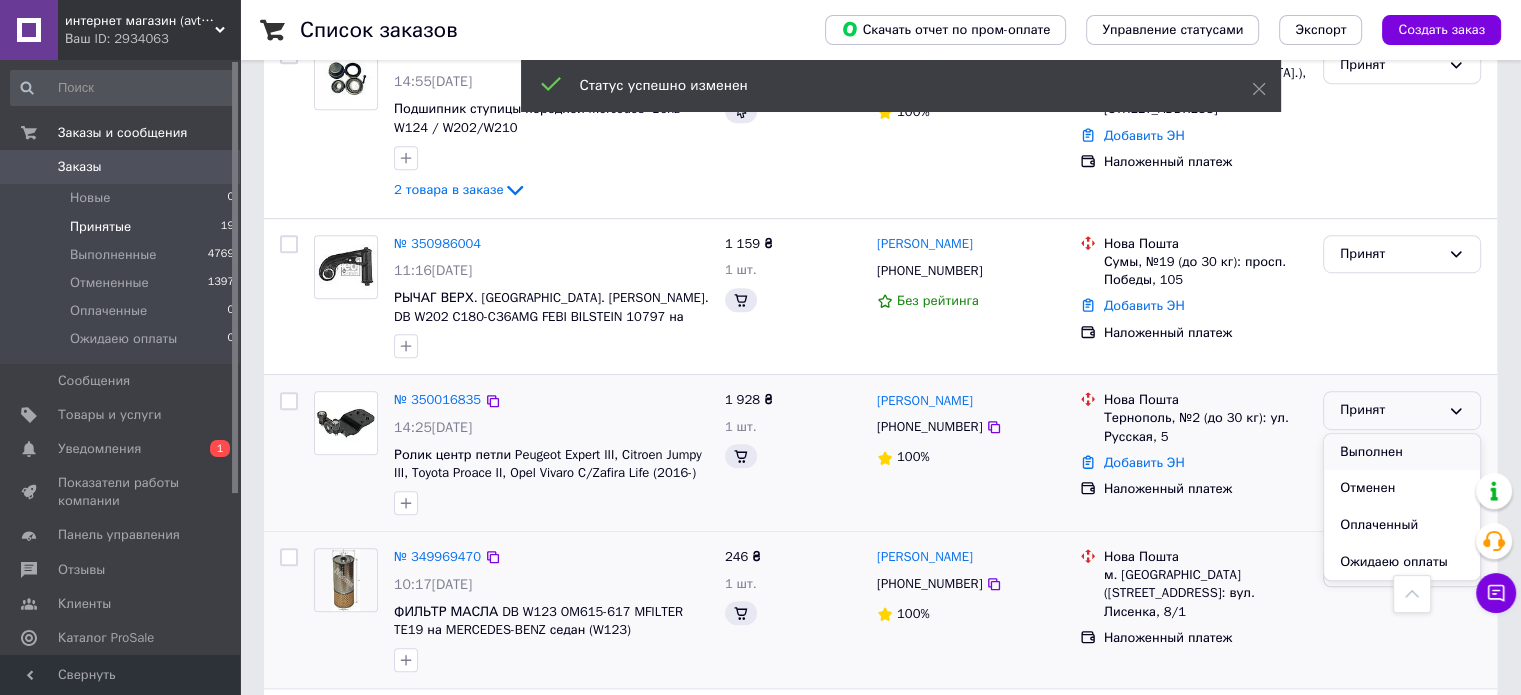 click on "Выполнен" at bounding box center [1402, 452] 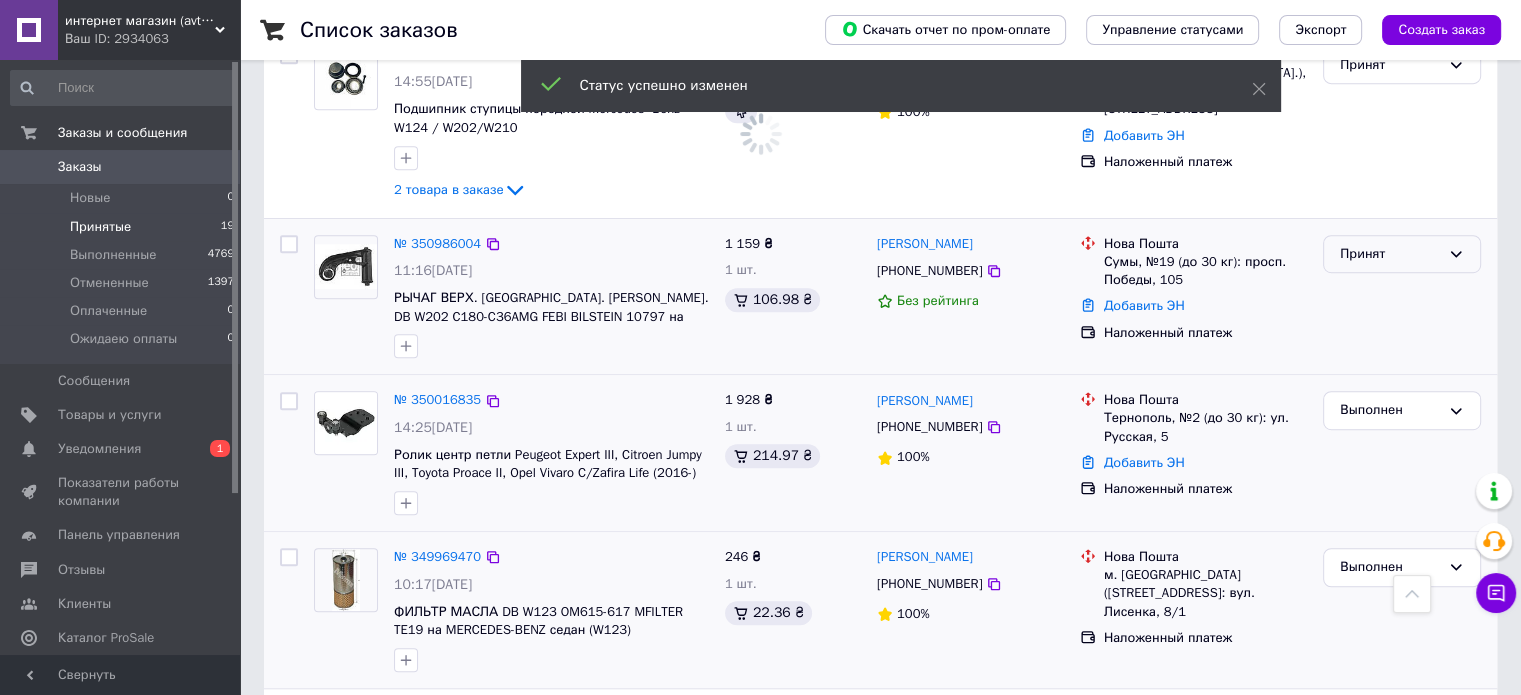 click on "Принят" at bounding box center [1390, 254] 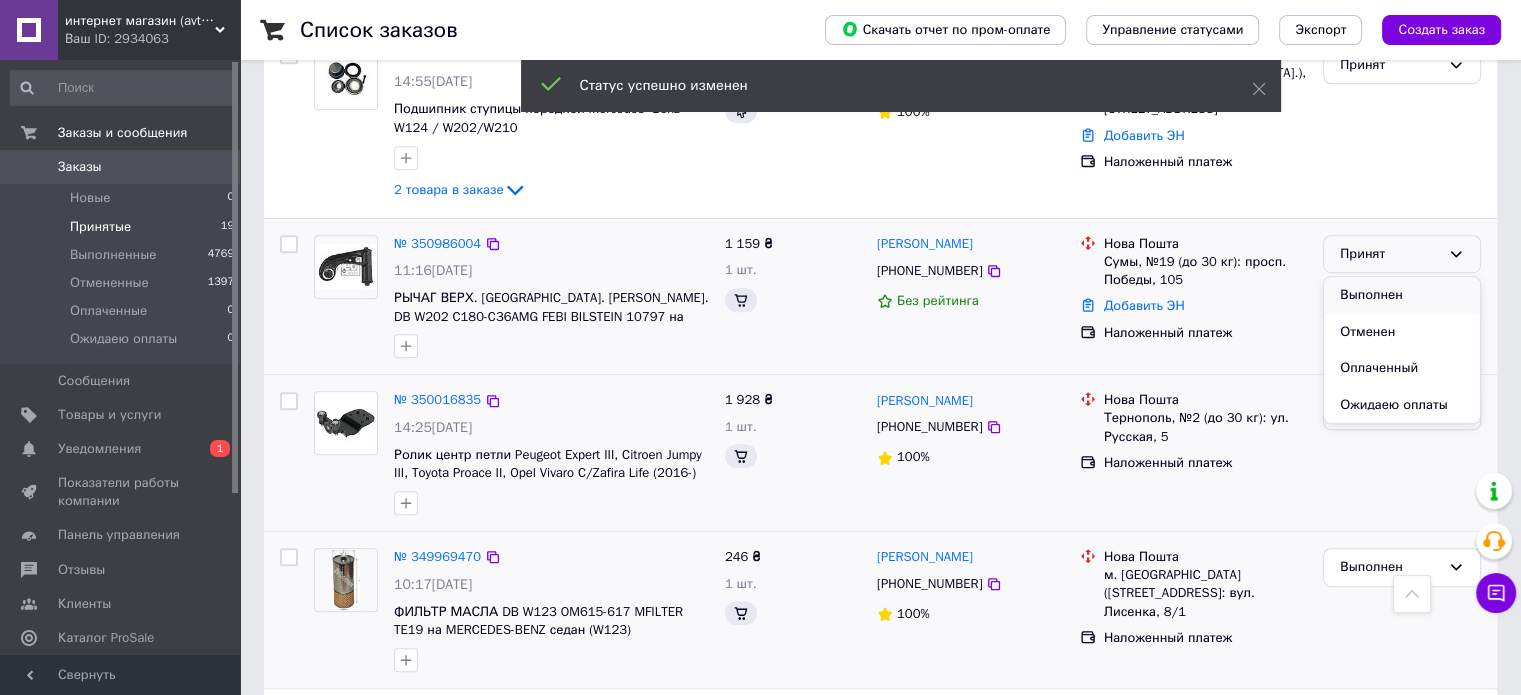 click on "Выполнен" at bounding box center [1402, 295] 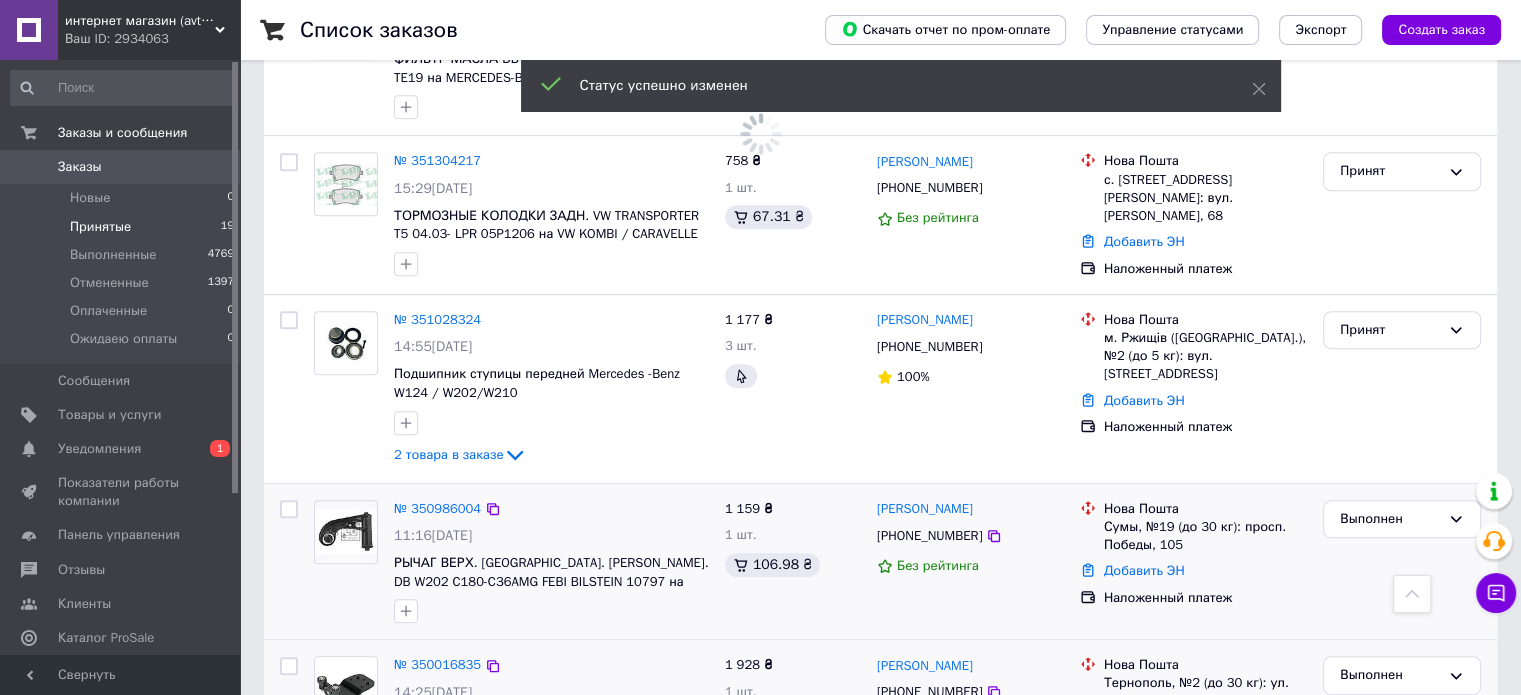 scroll, scrollTop: 923, scrollLeft: 0, axis: vertical 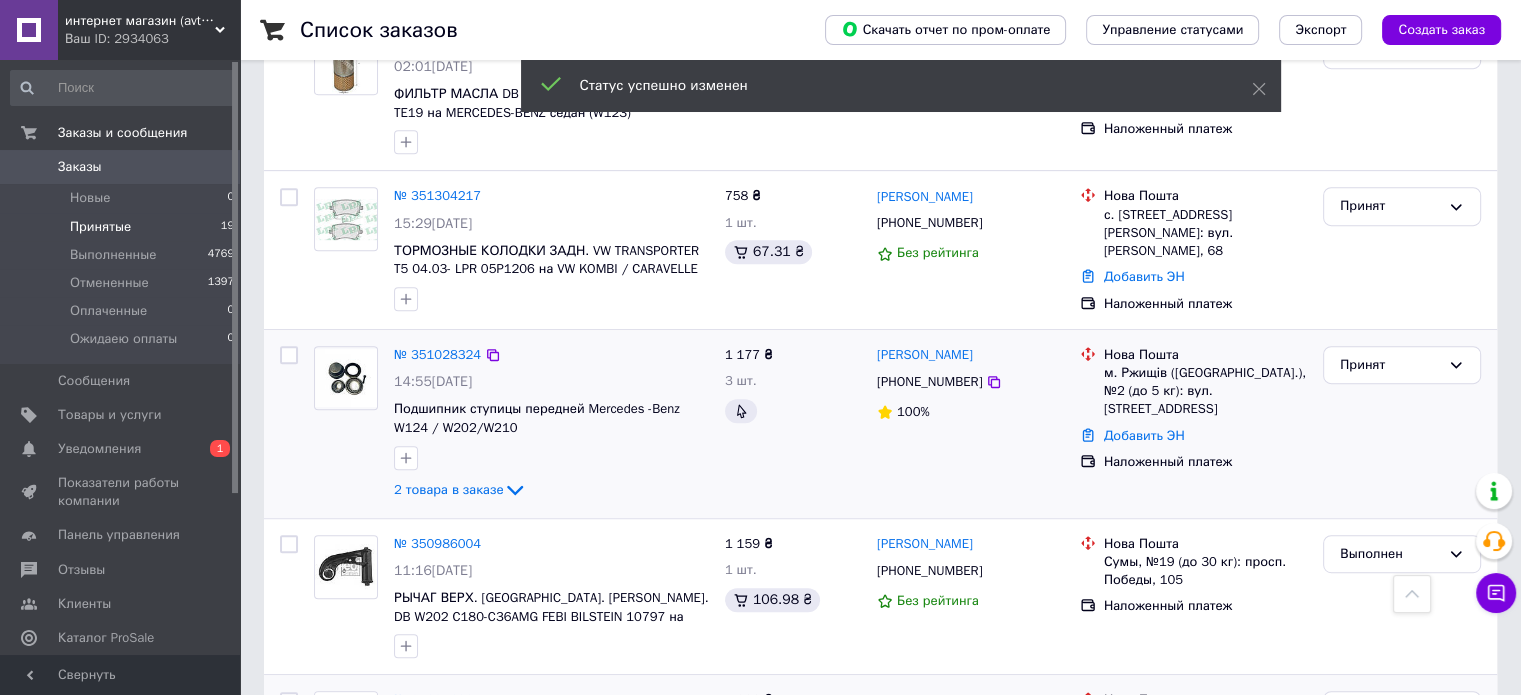 click on "Принят" at bounding box center (1402, 424) 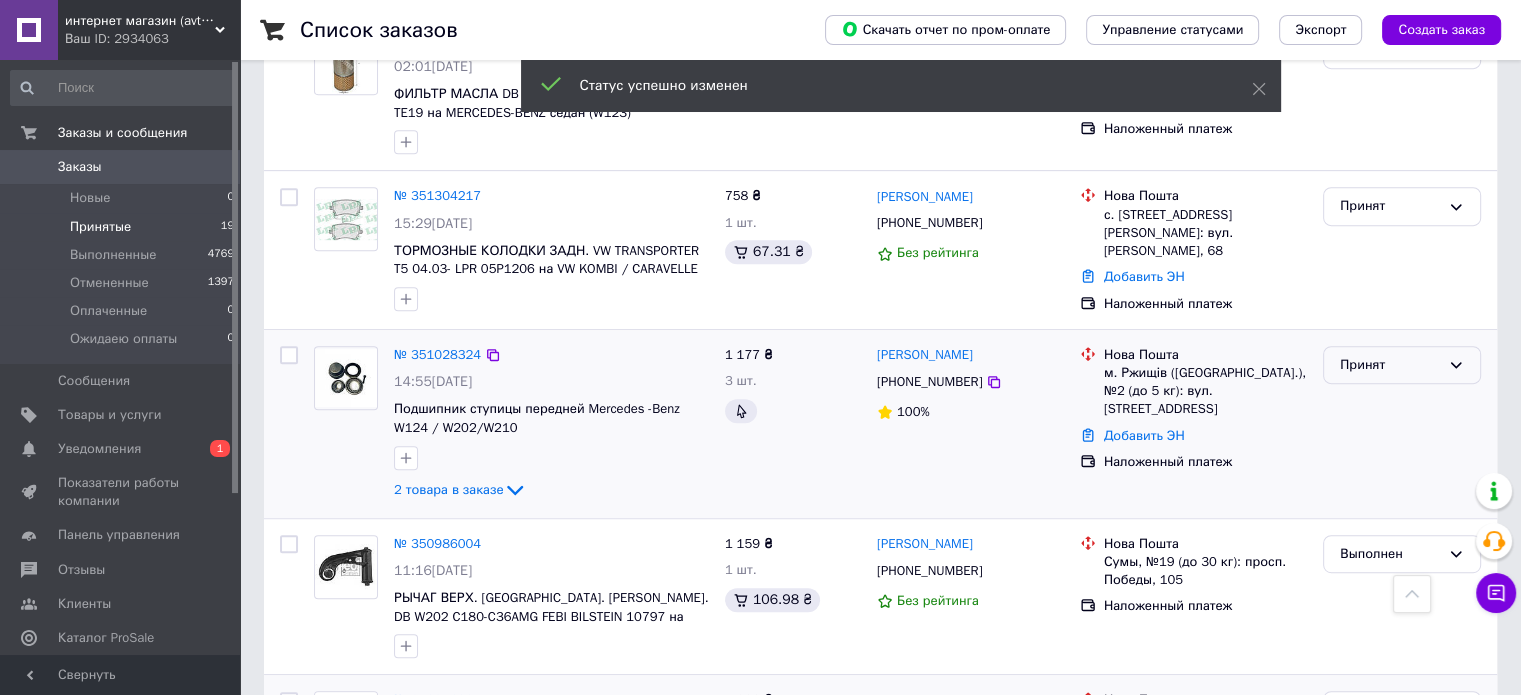click on "Принят" at bounding box center [1390, 365] 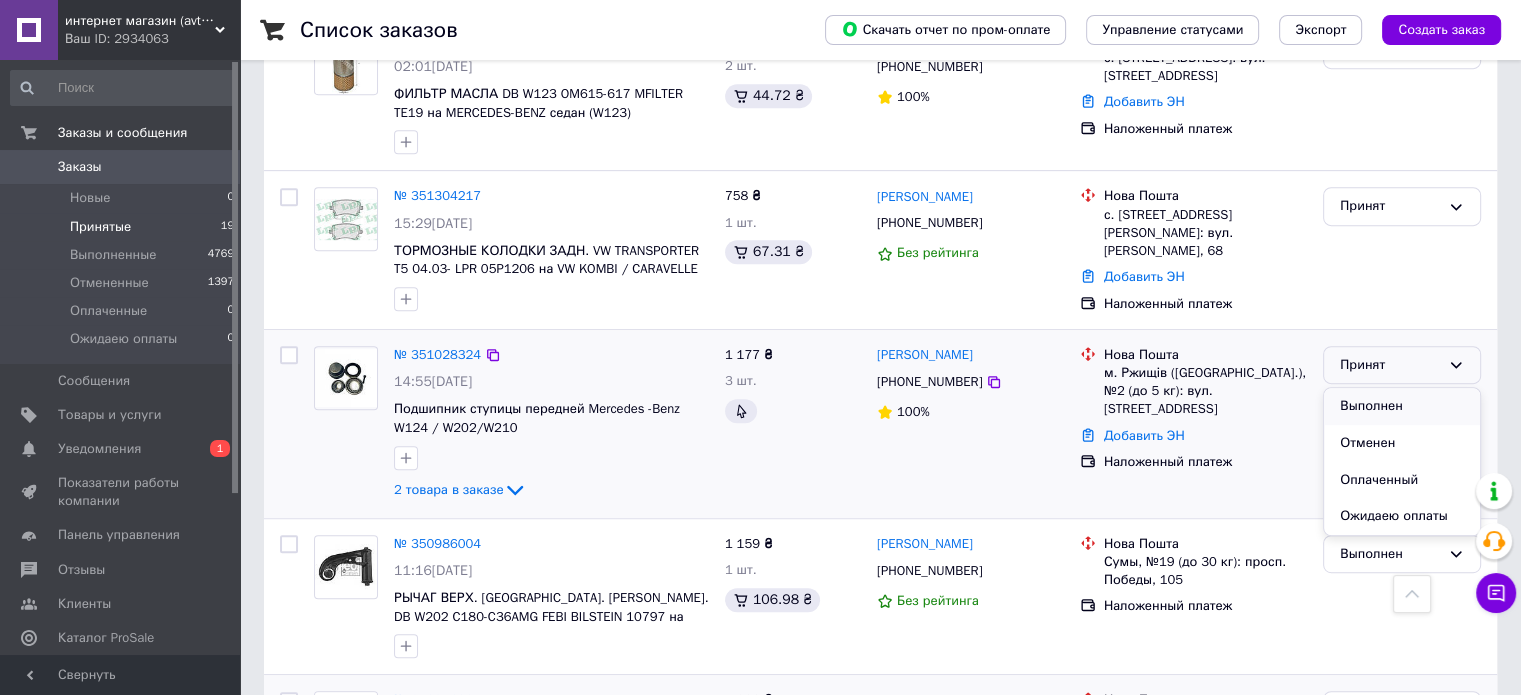 click on "Выполнен" at bounding box center [1402, 406] 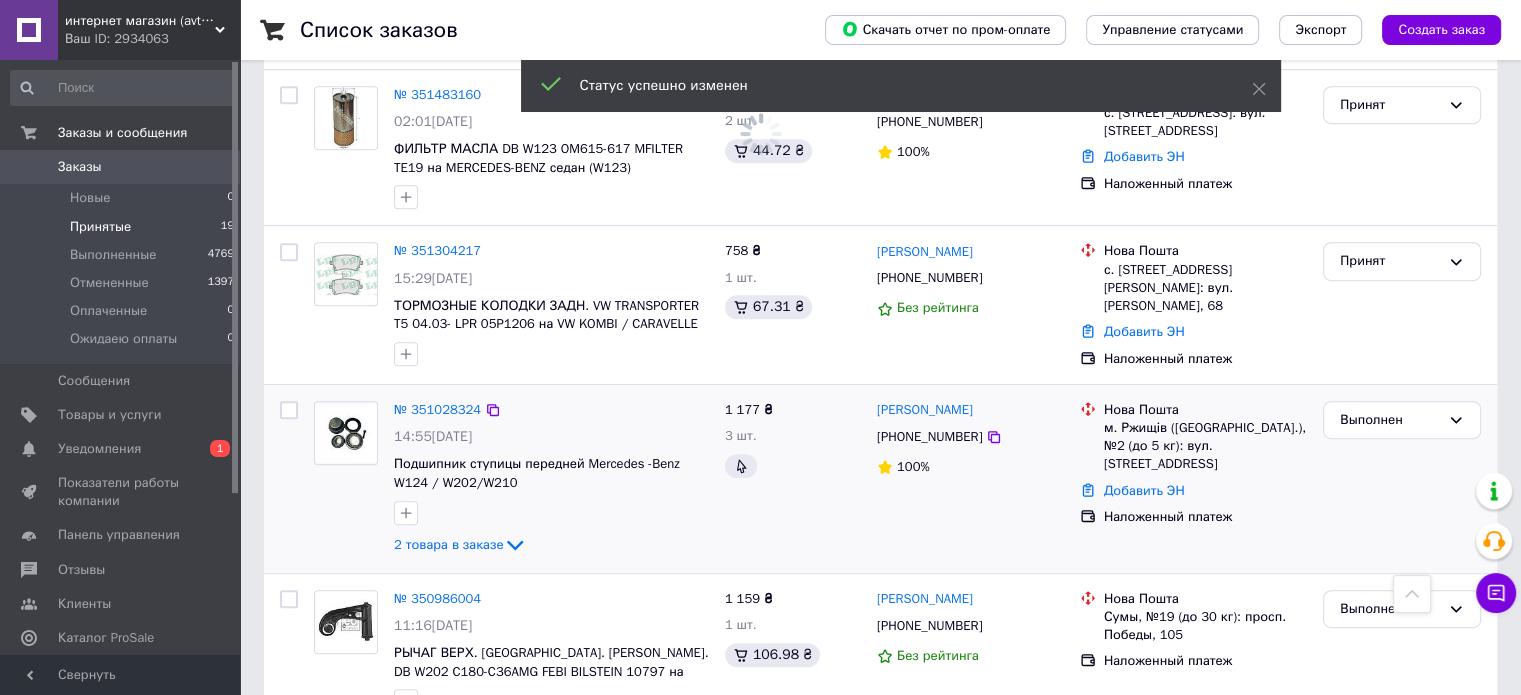 scroll, scrollTop: 823, scrollLeft: 0, axis: vertical 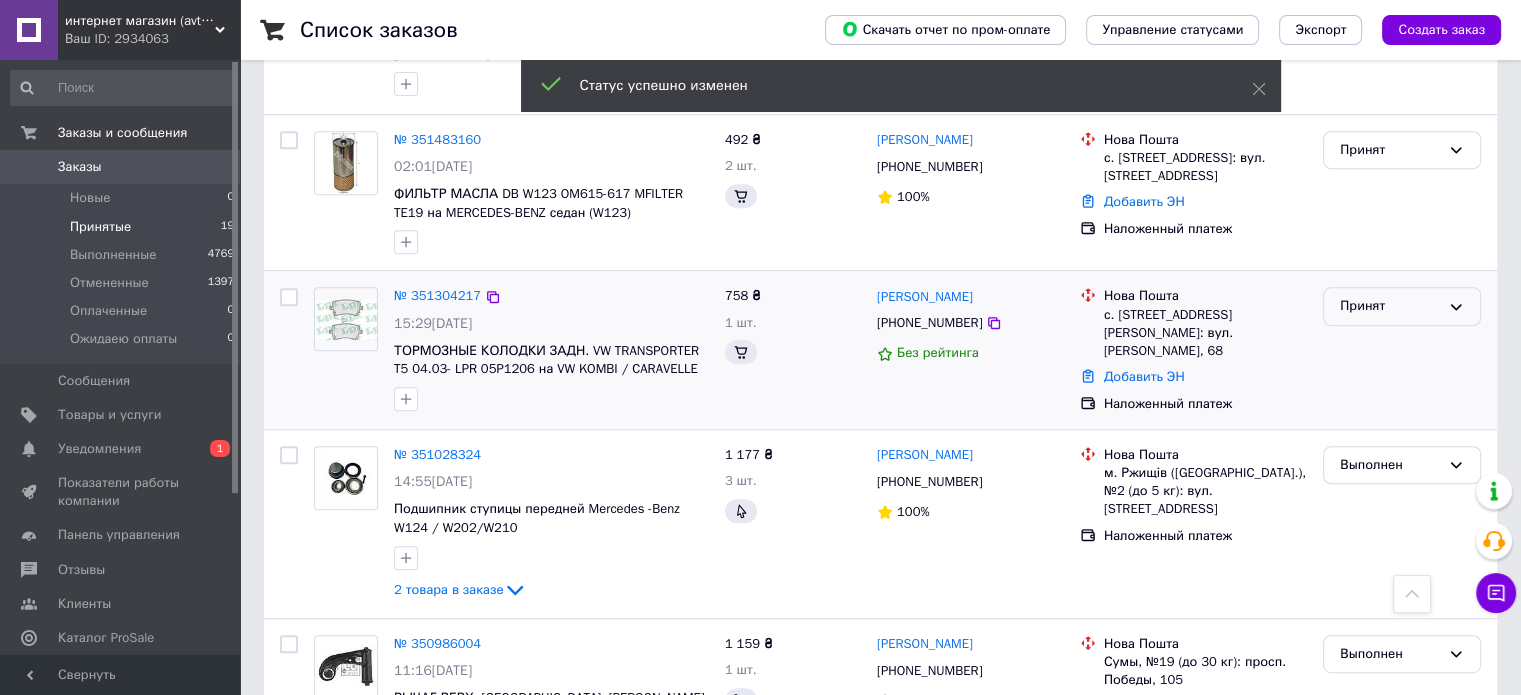 click on "Принят" at bounding box center (1390, 306) 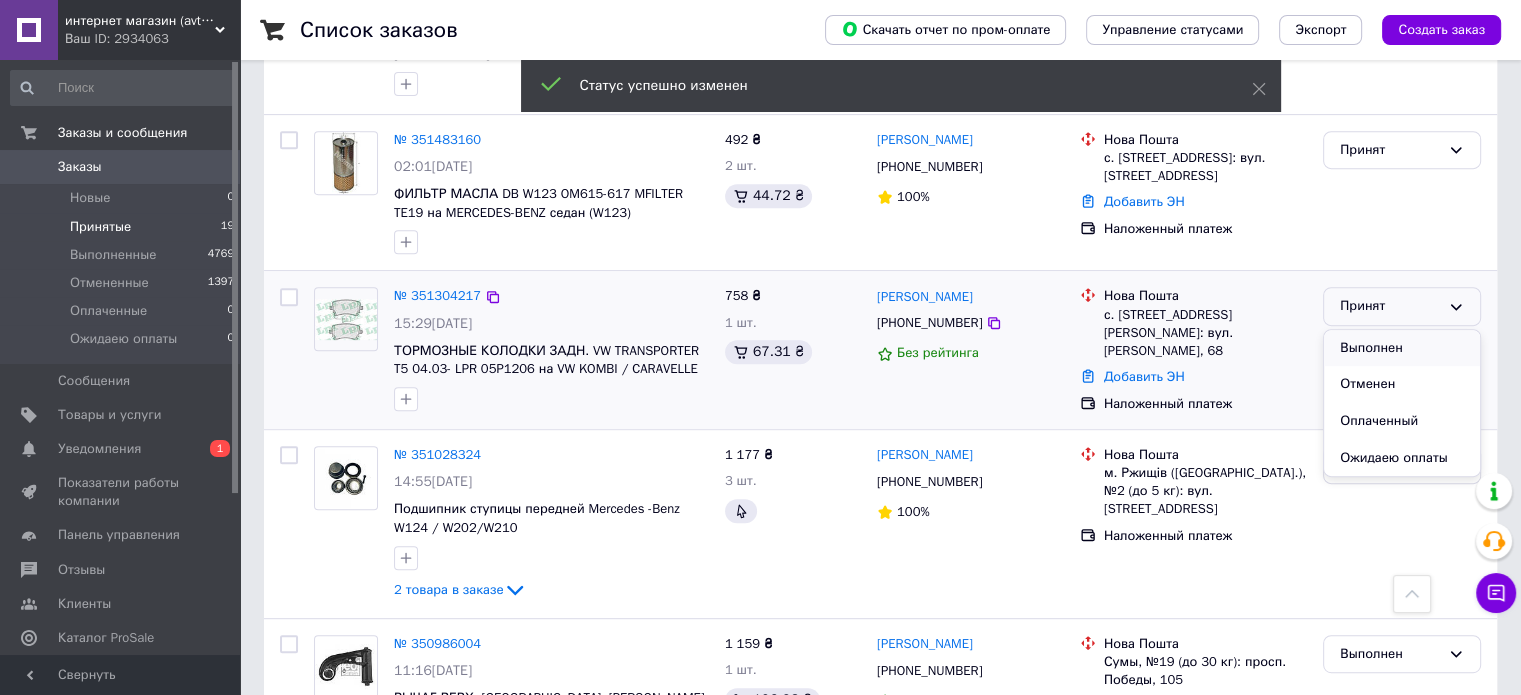 click on "Выполнен" at bounding box center (1402, 348) 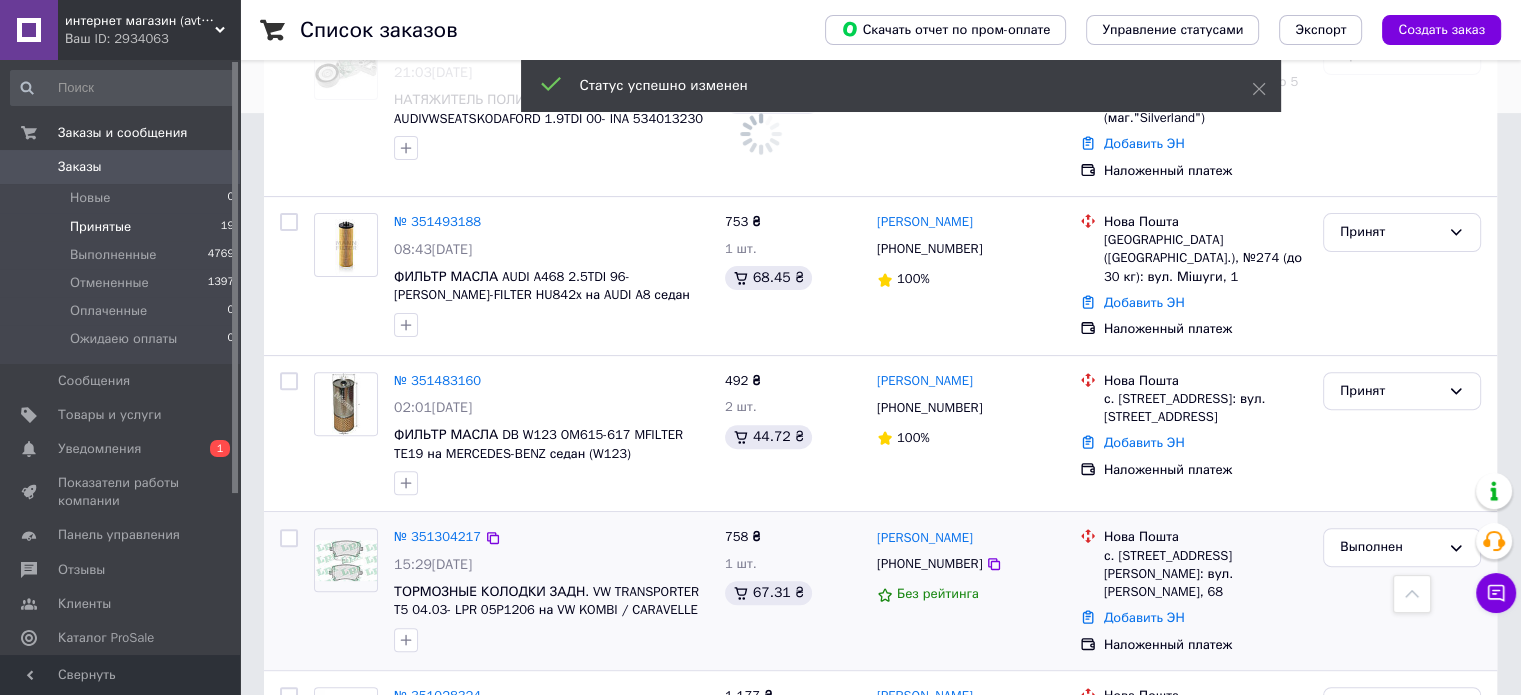 scroll, scrollTop: 523, scrollLeft: 0, axis: vertical 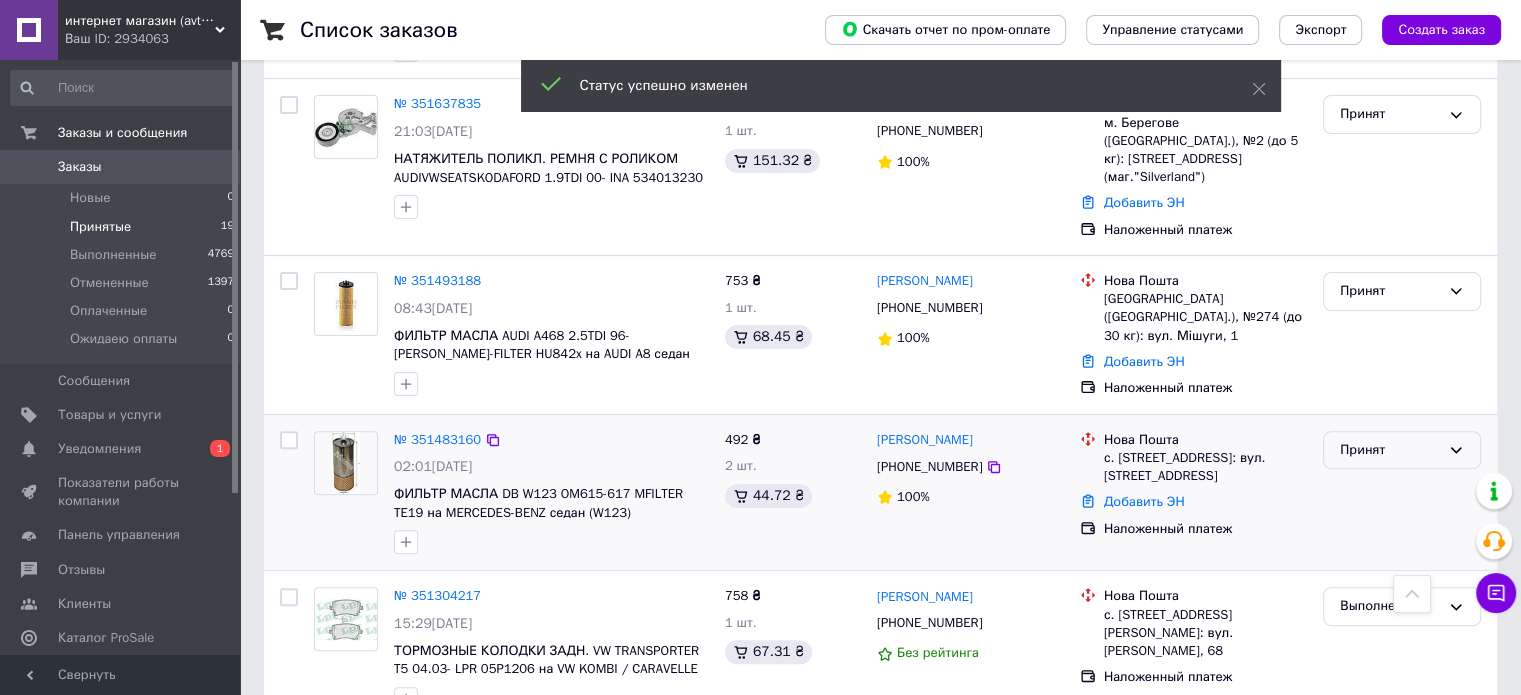 click on "Принят" at bounding box center [1390, 450] 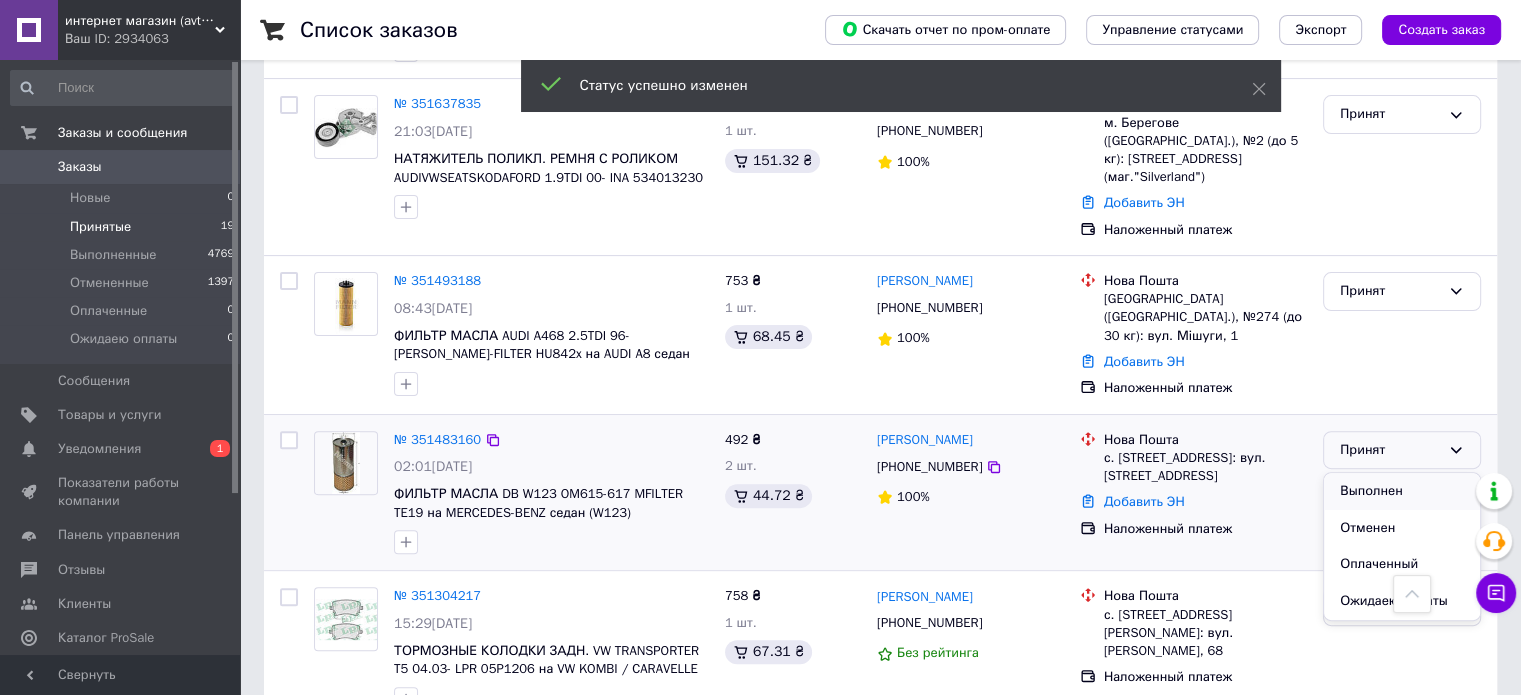 click on "Выполнен" at bounding box center (1402, 491) 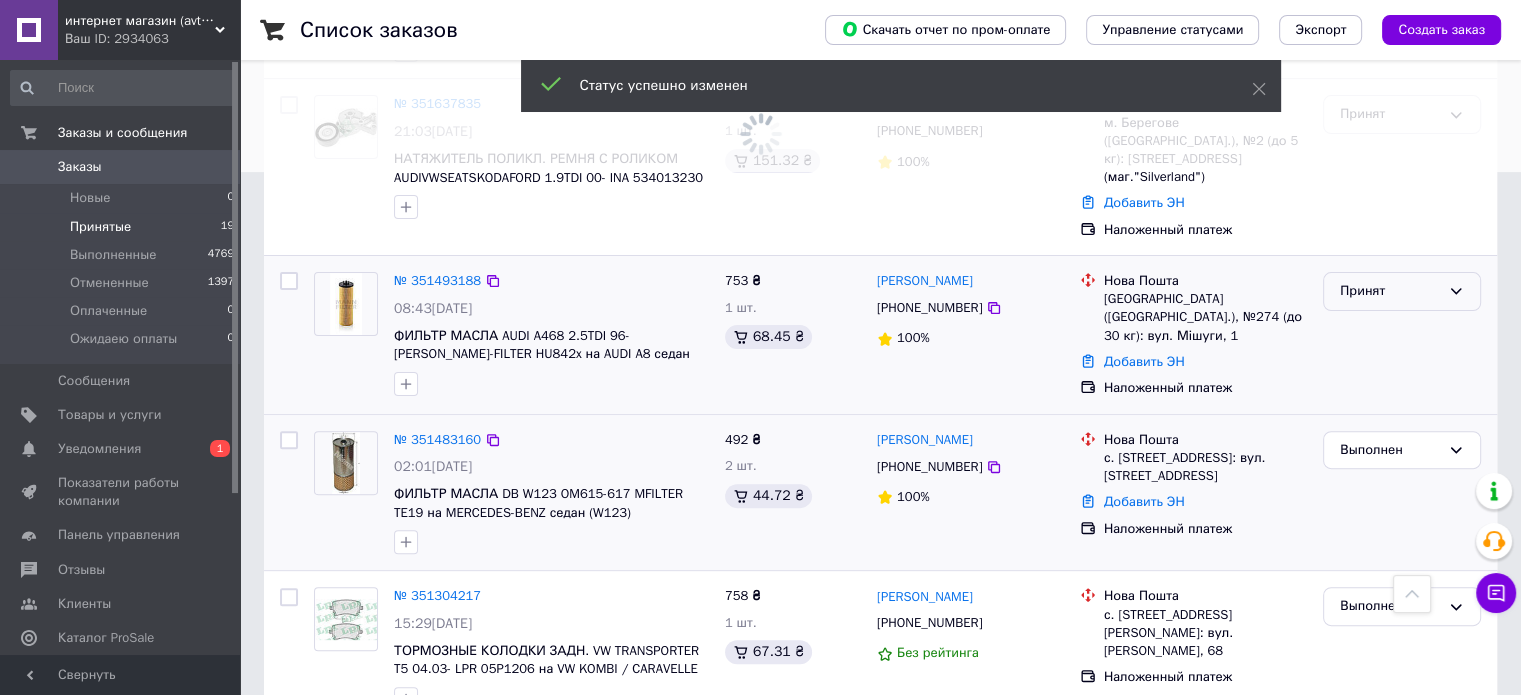 click on "Принят" at bounding box center (1390, 291) 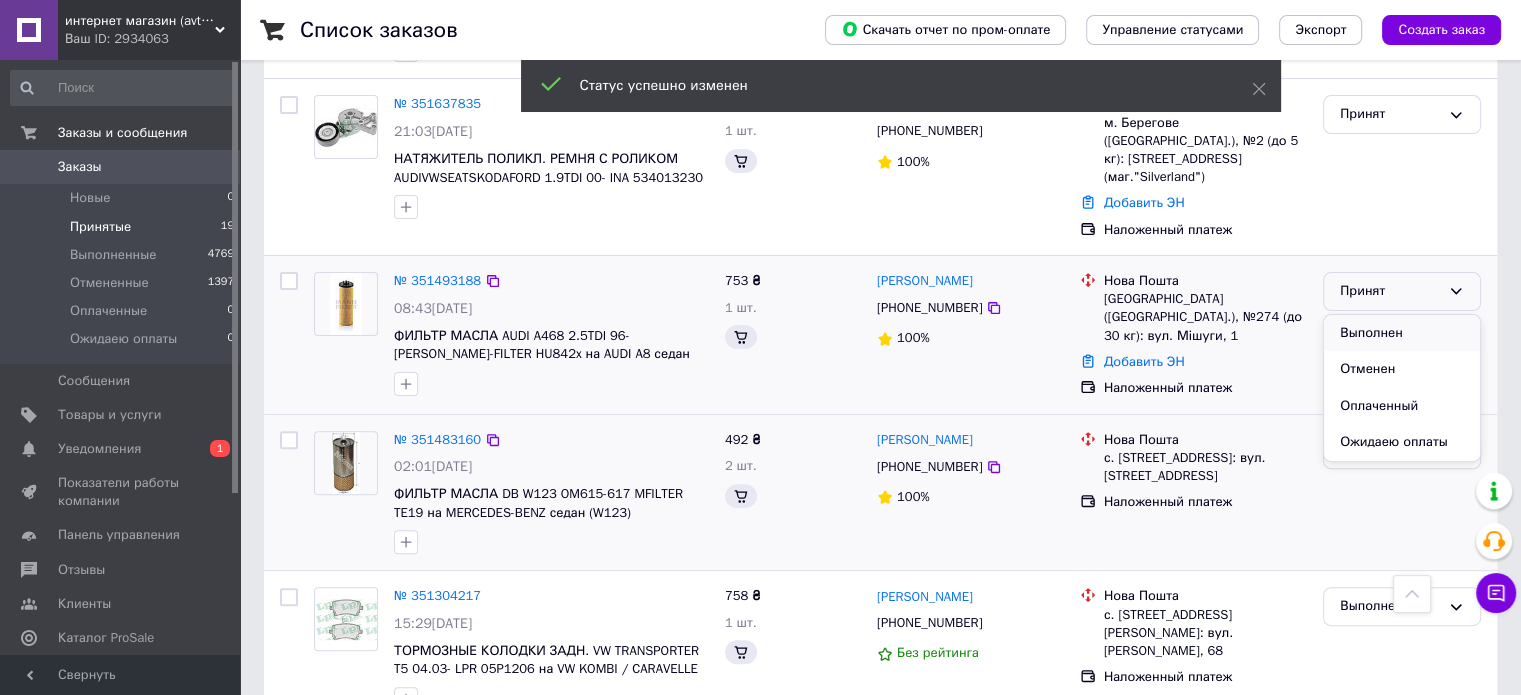 click on "Выполнен" at bounding box center (1402, 333) 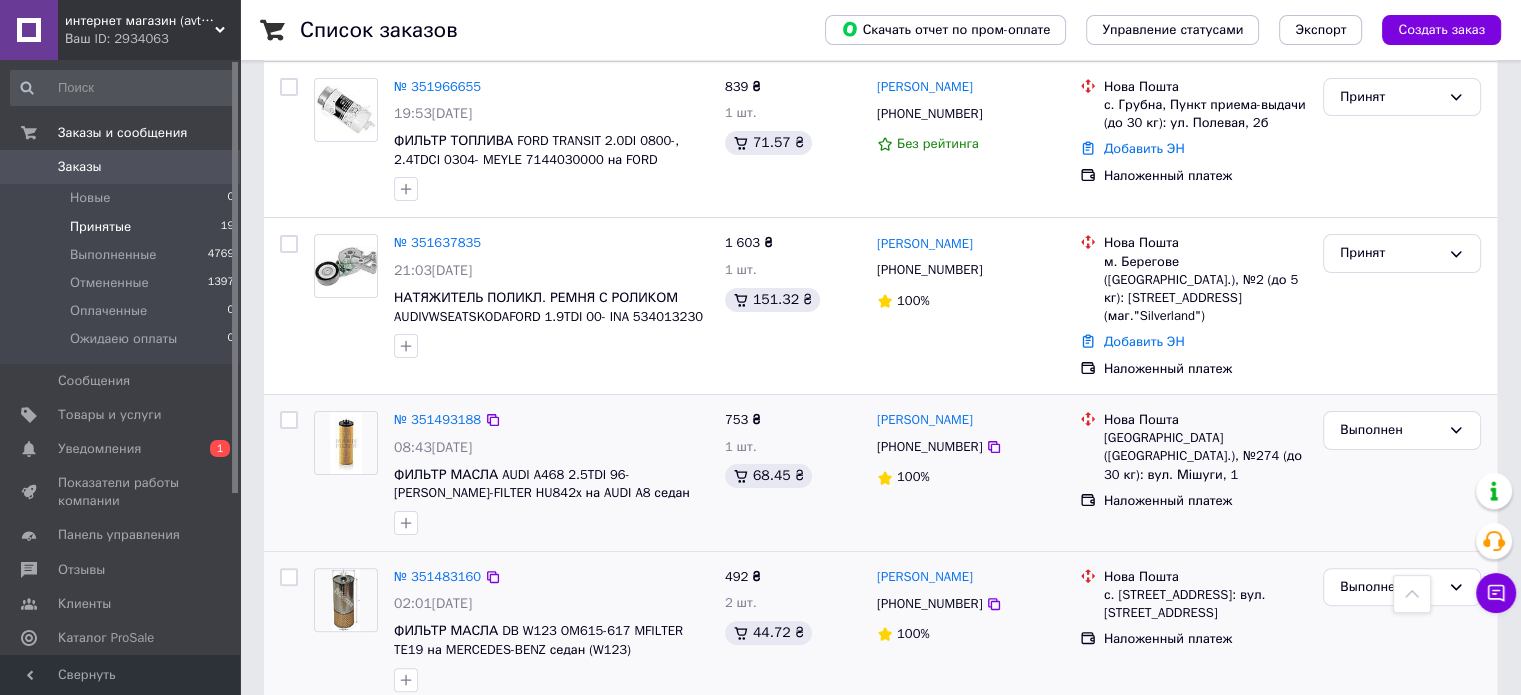 scroll, scrollTop: 0, scrollLeft: 0, axis: both 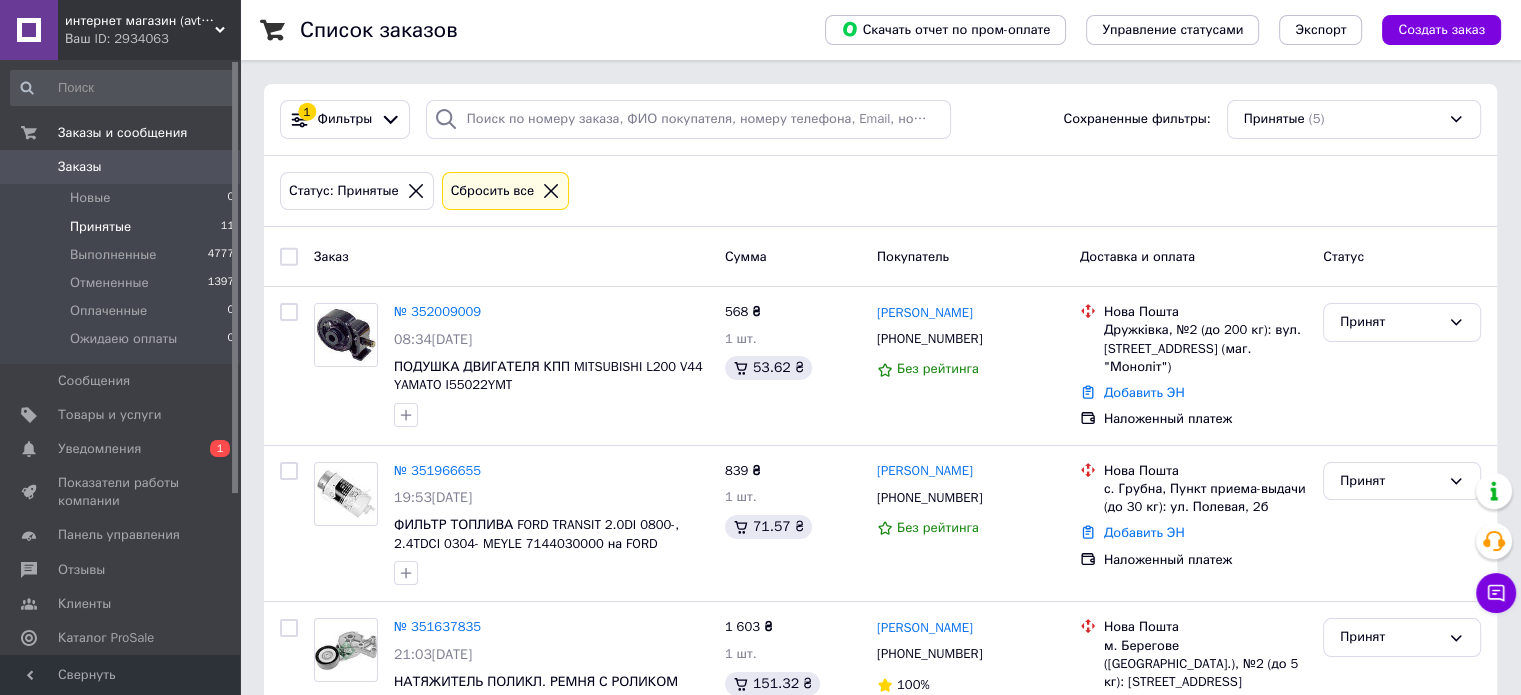 click 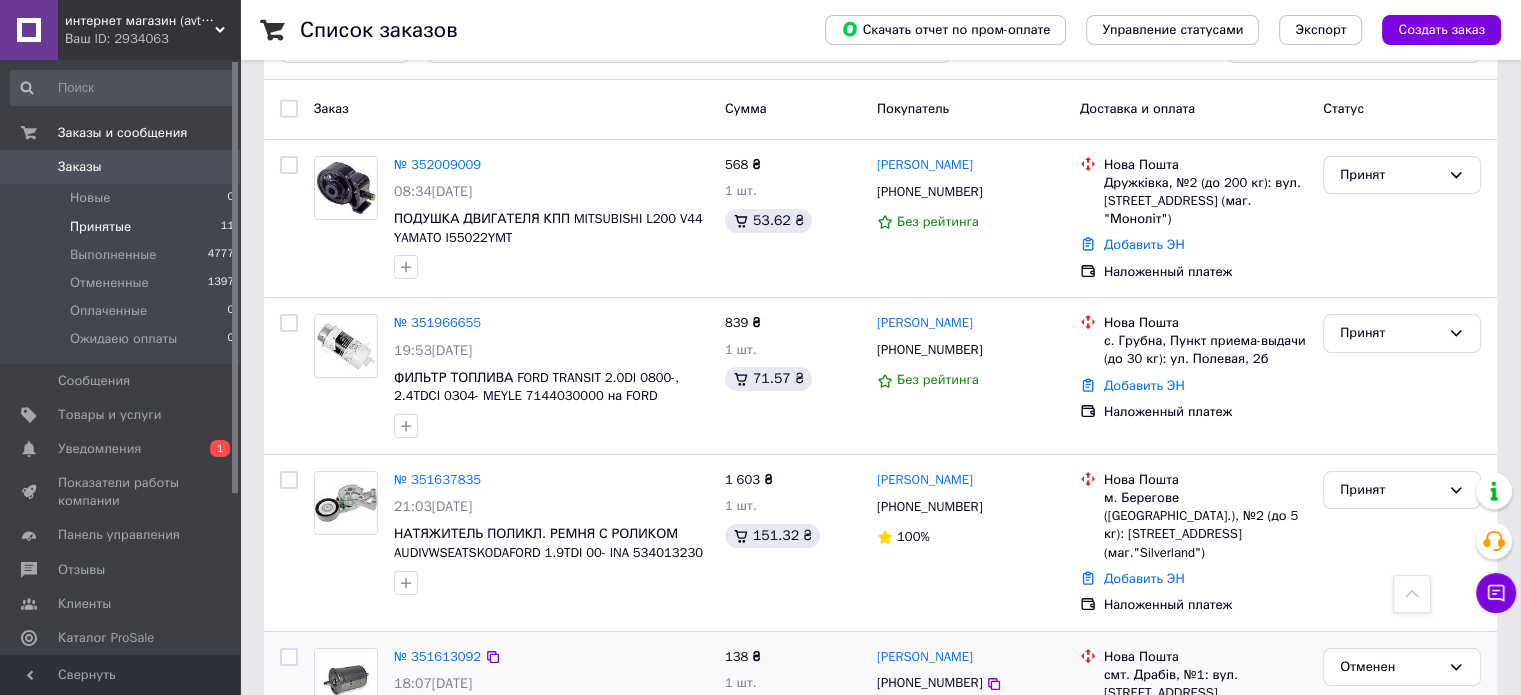 scroll, scrollTop: 0, scrollLeft: 0, axis: both 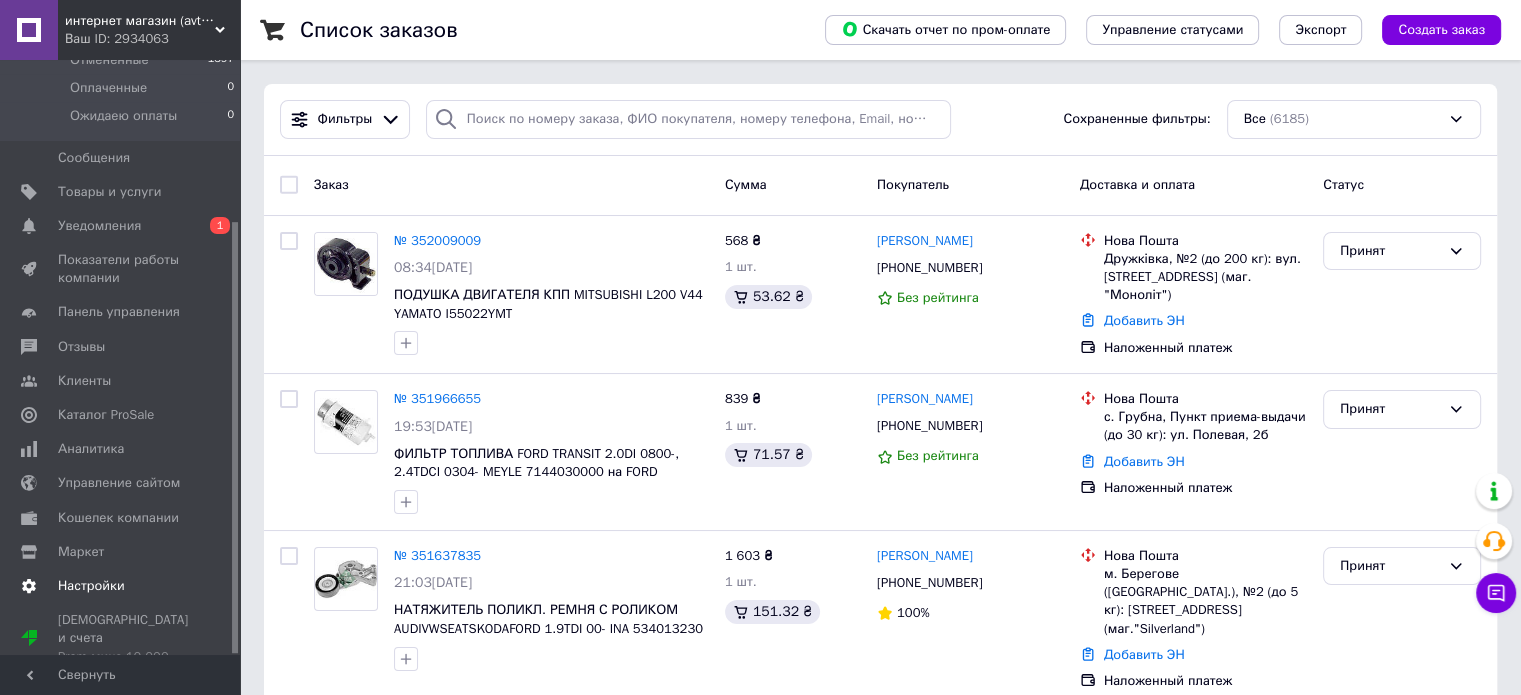 click on "Настройки" at bounding box center [91, 586] 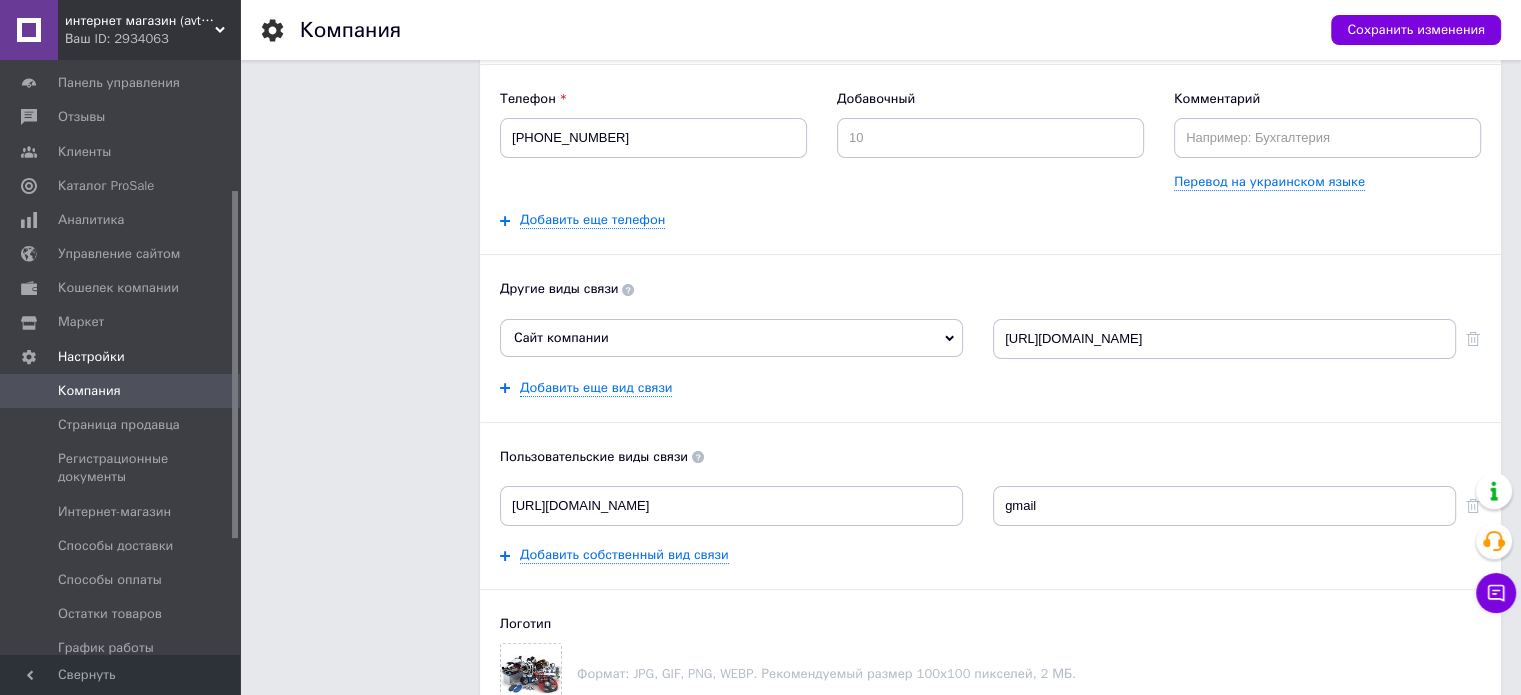 scroll, scrollTop: 400, scrollLeft: 0, axis: vertical 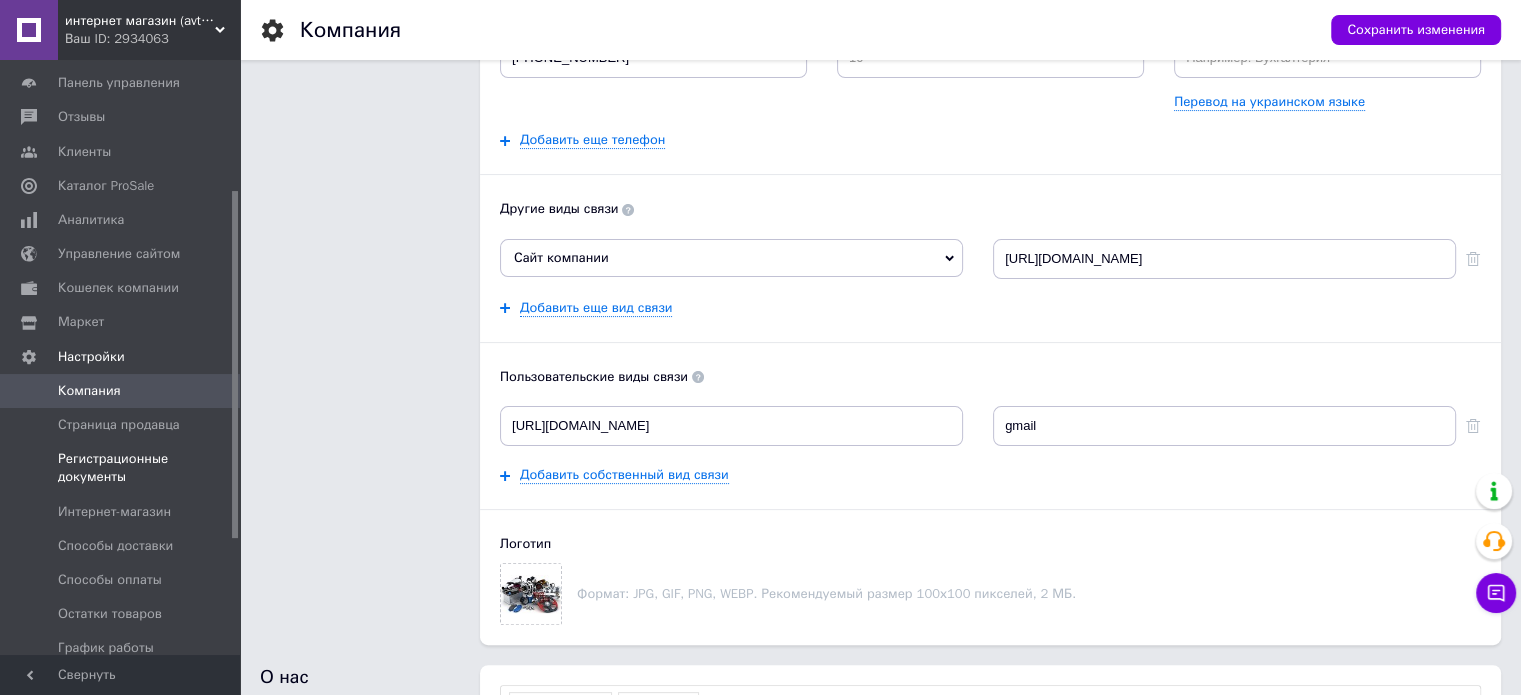 click on "Регистрационные документы" at bounding box center [121, 468] 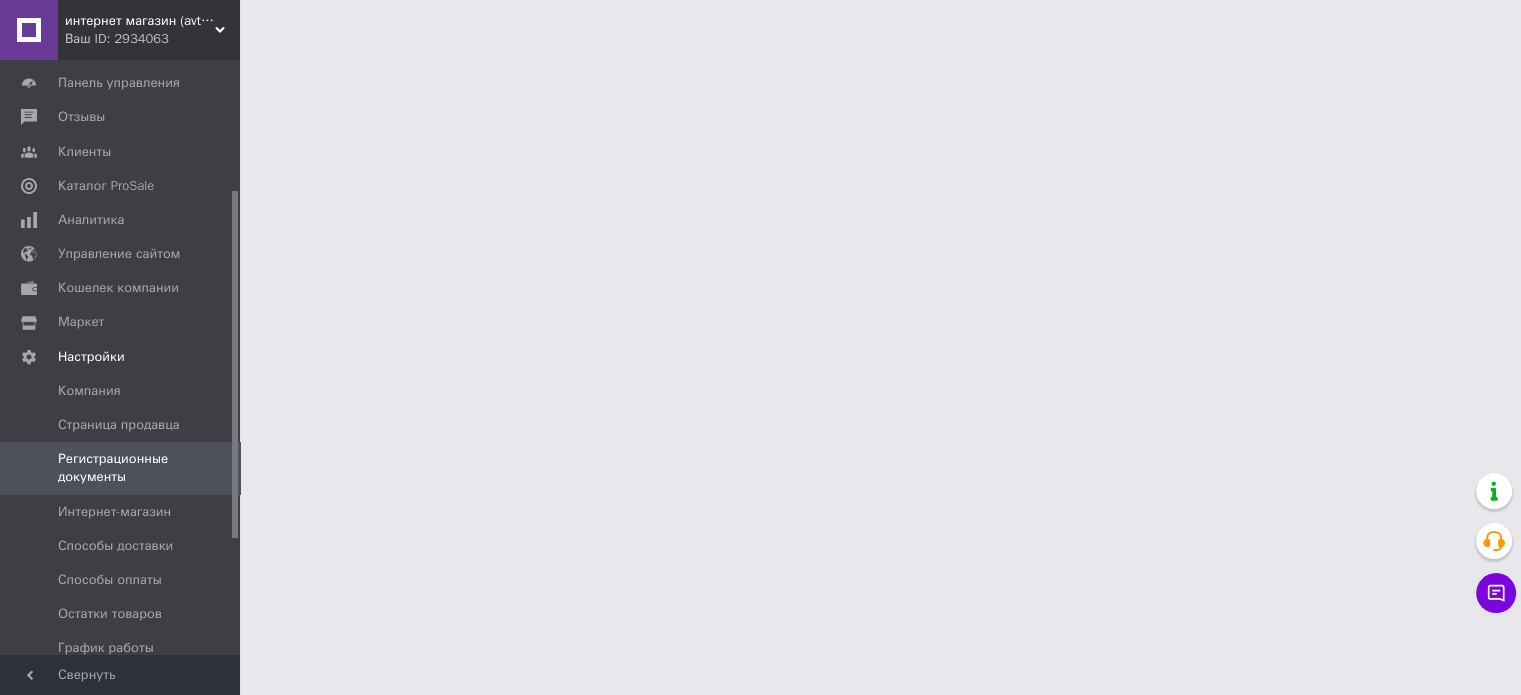 scroll, scrollTop: 0, scrollLeft: 0, axis: both 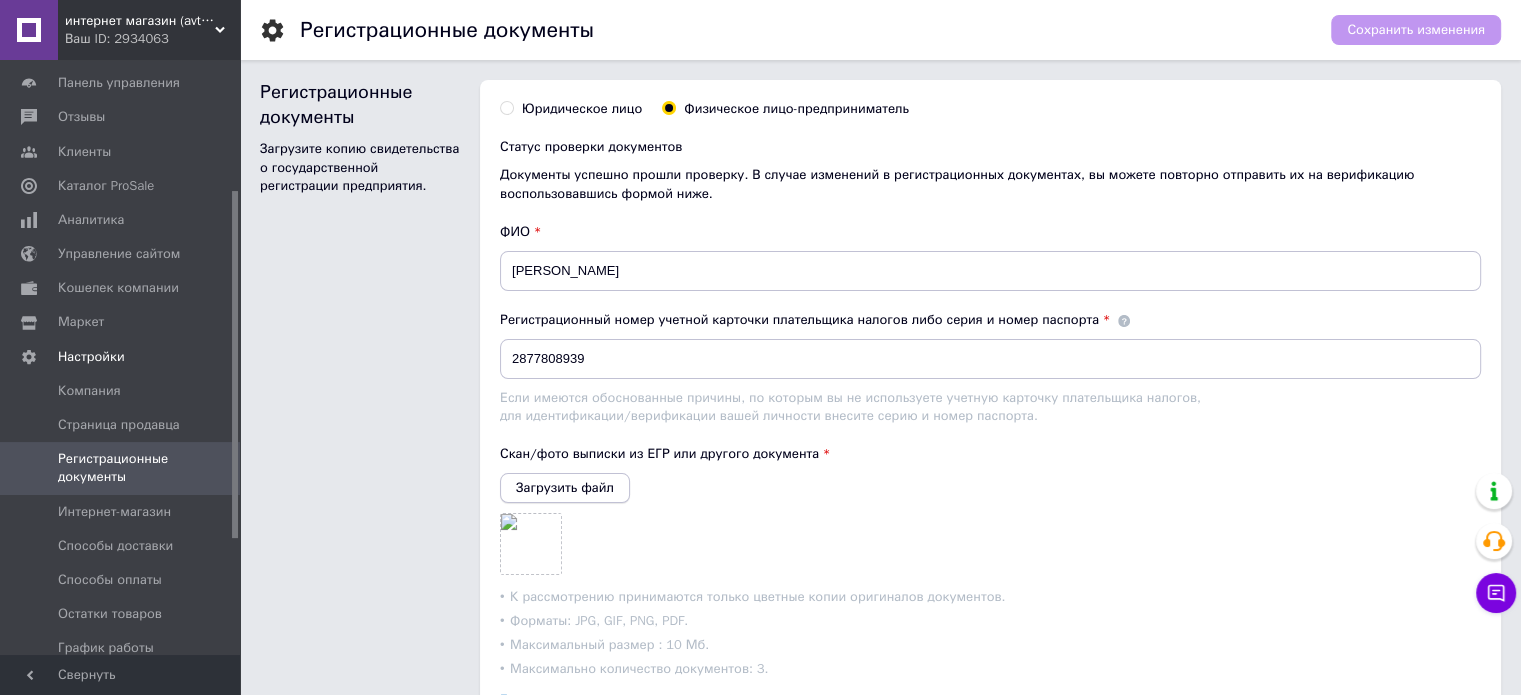 click on "Загрузить файл" at bounding box center (565, 487) 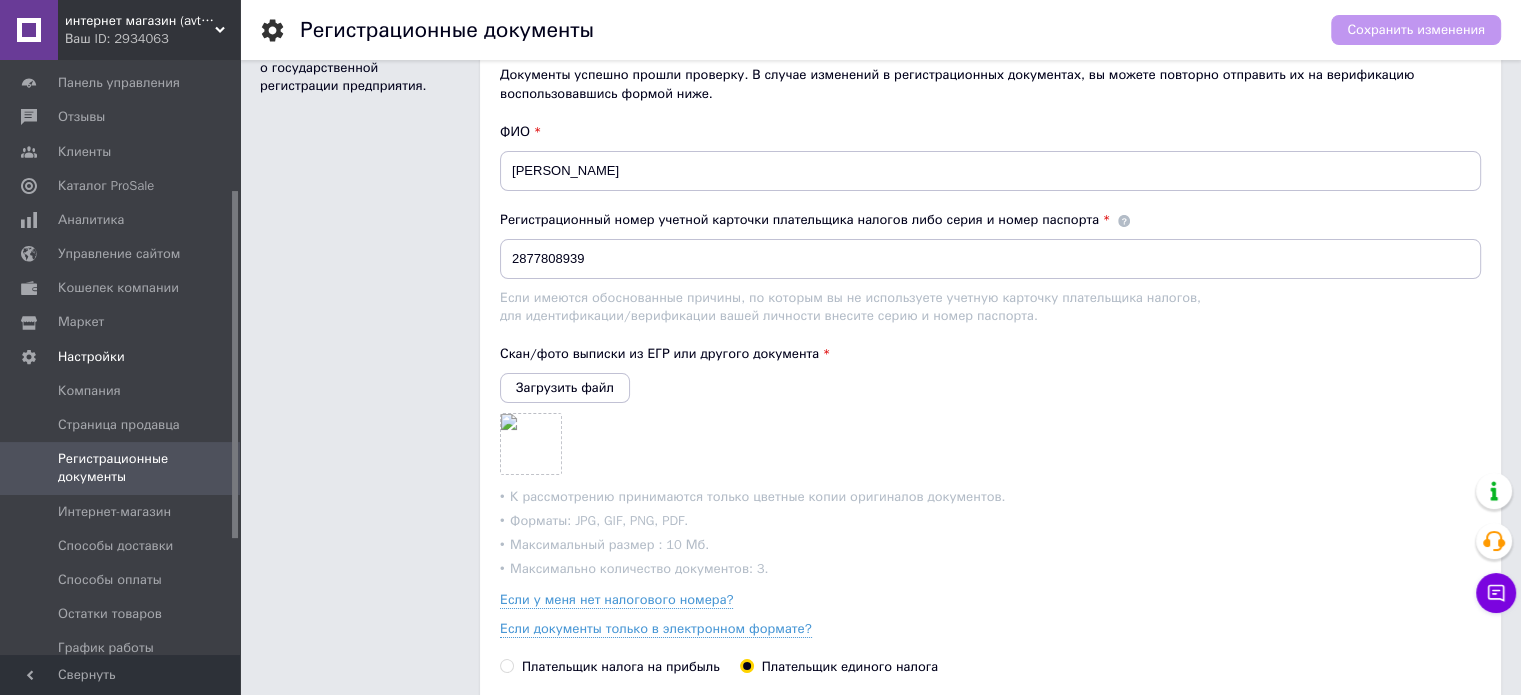 scroll, scrollTop: 63, scrollLeft: 0, axis: vertical 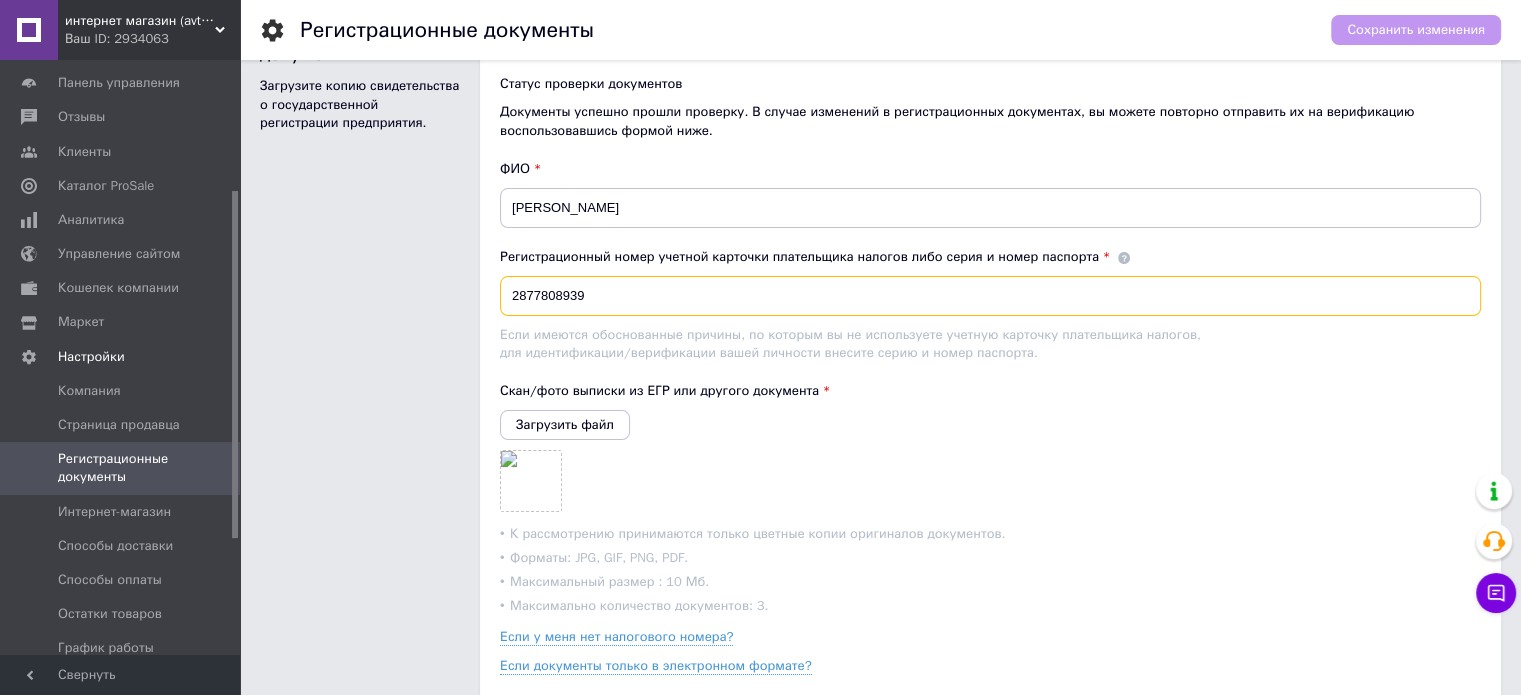click on "2877808939" at bounding box center (990, 296) 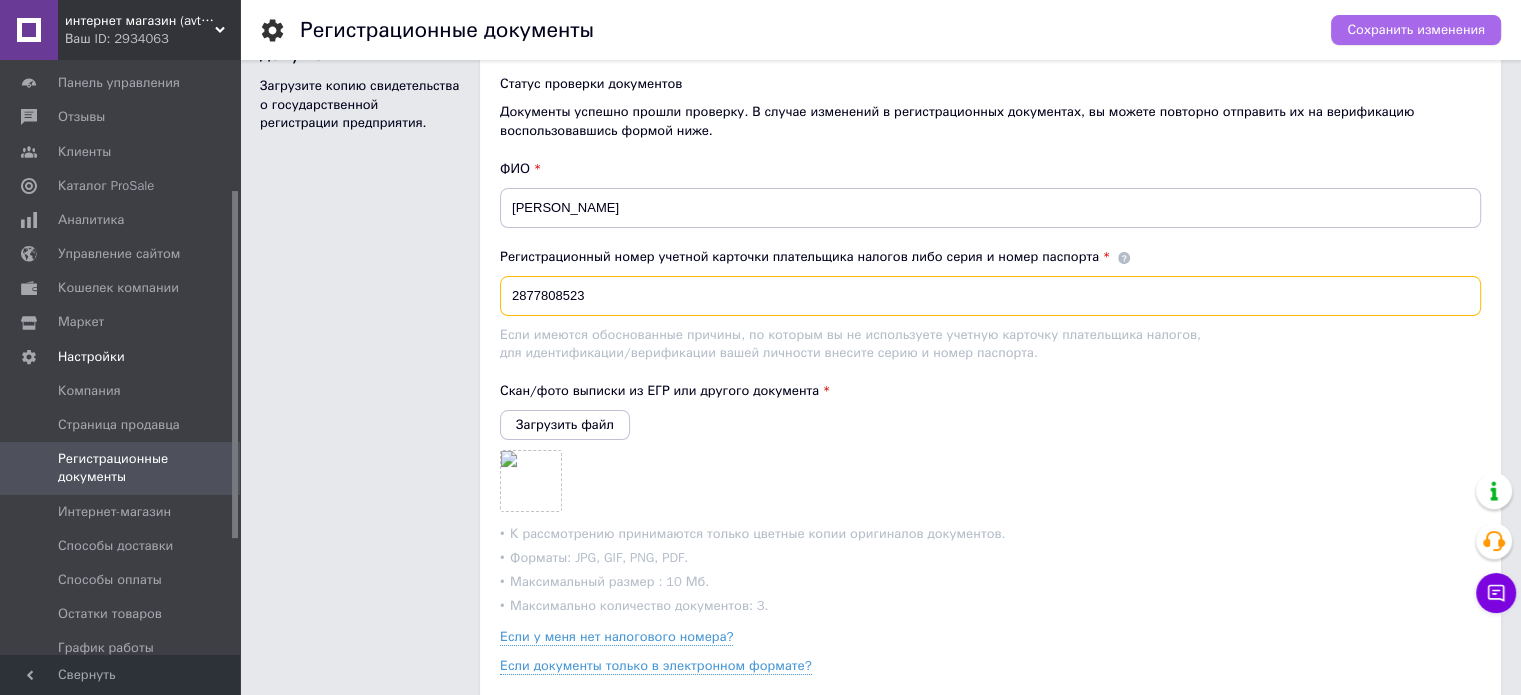 type on "2877808523" 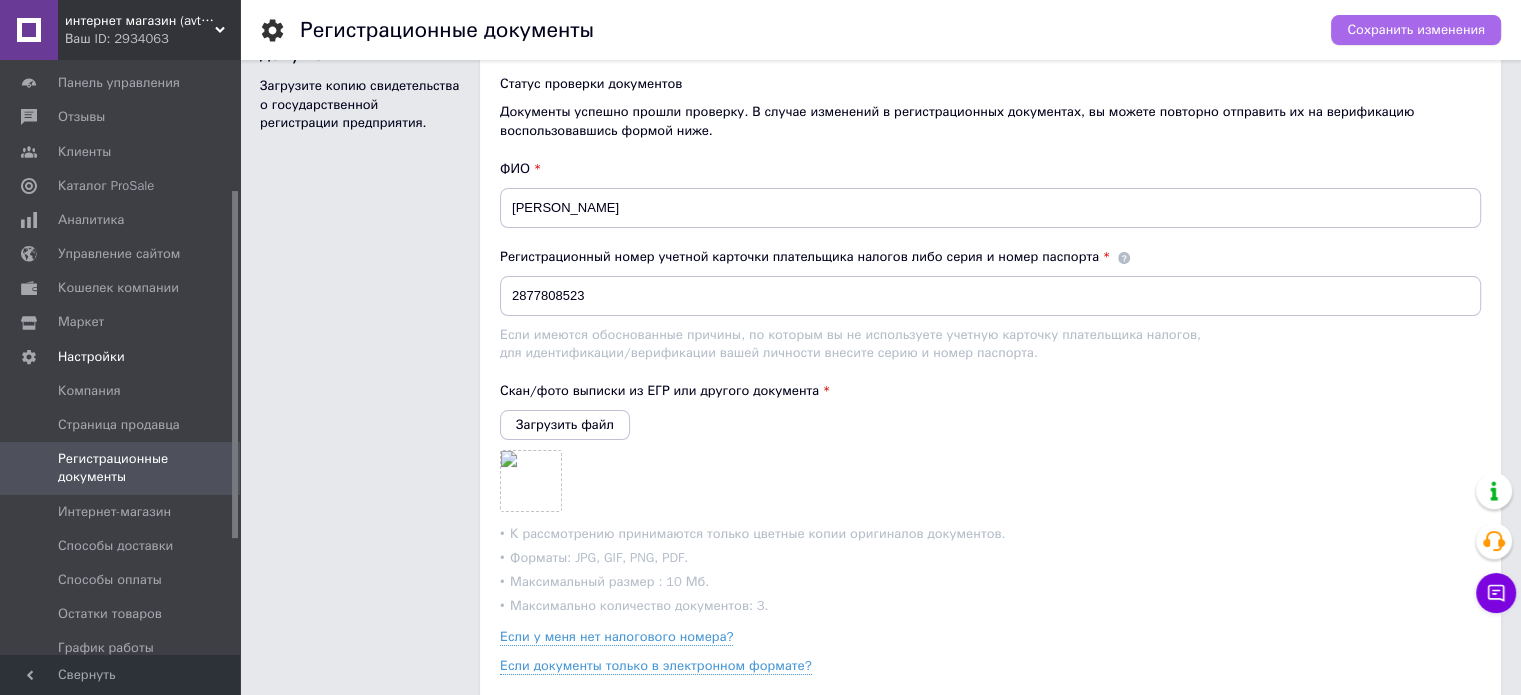 click on "Сохранить изменения" at bounding box center (1416, 30) 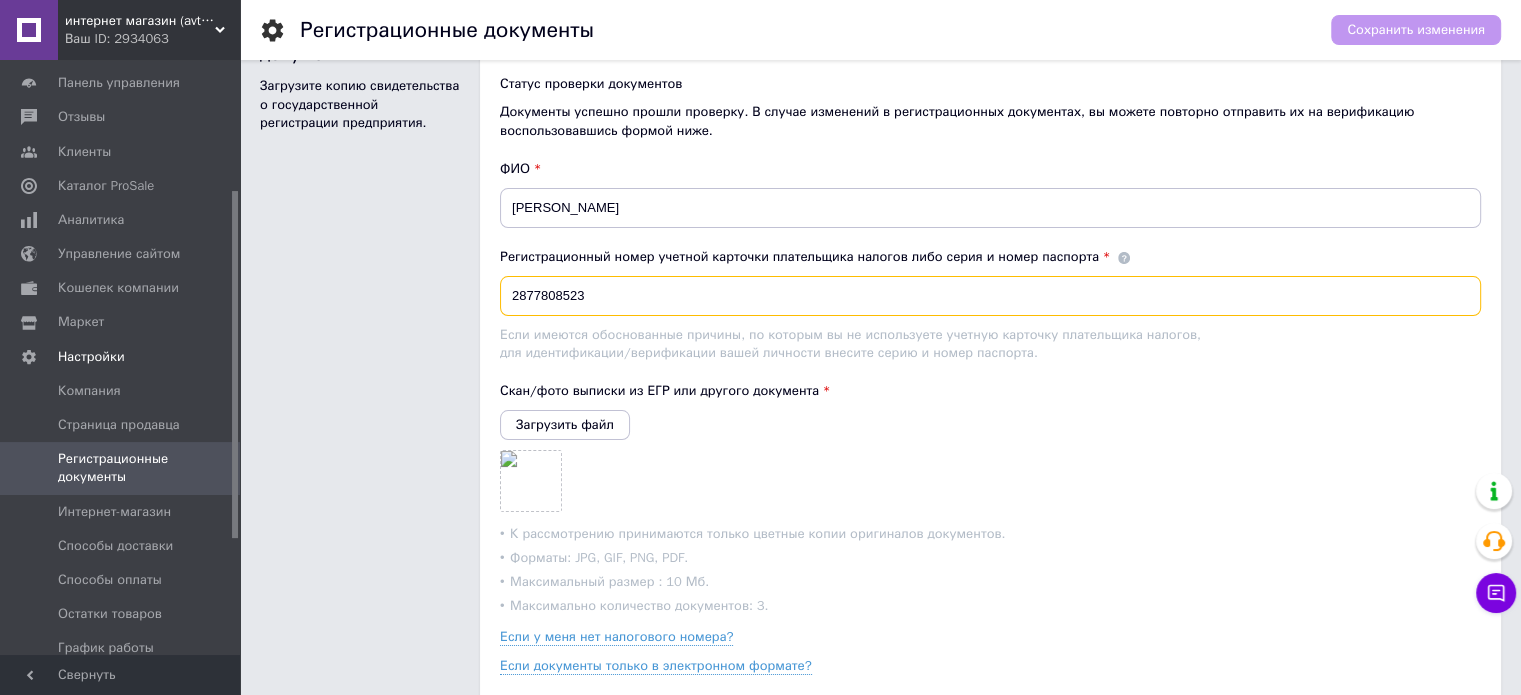 click on "2877808523" at bounding box center [990, 296] 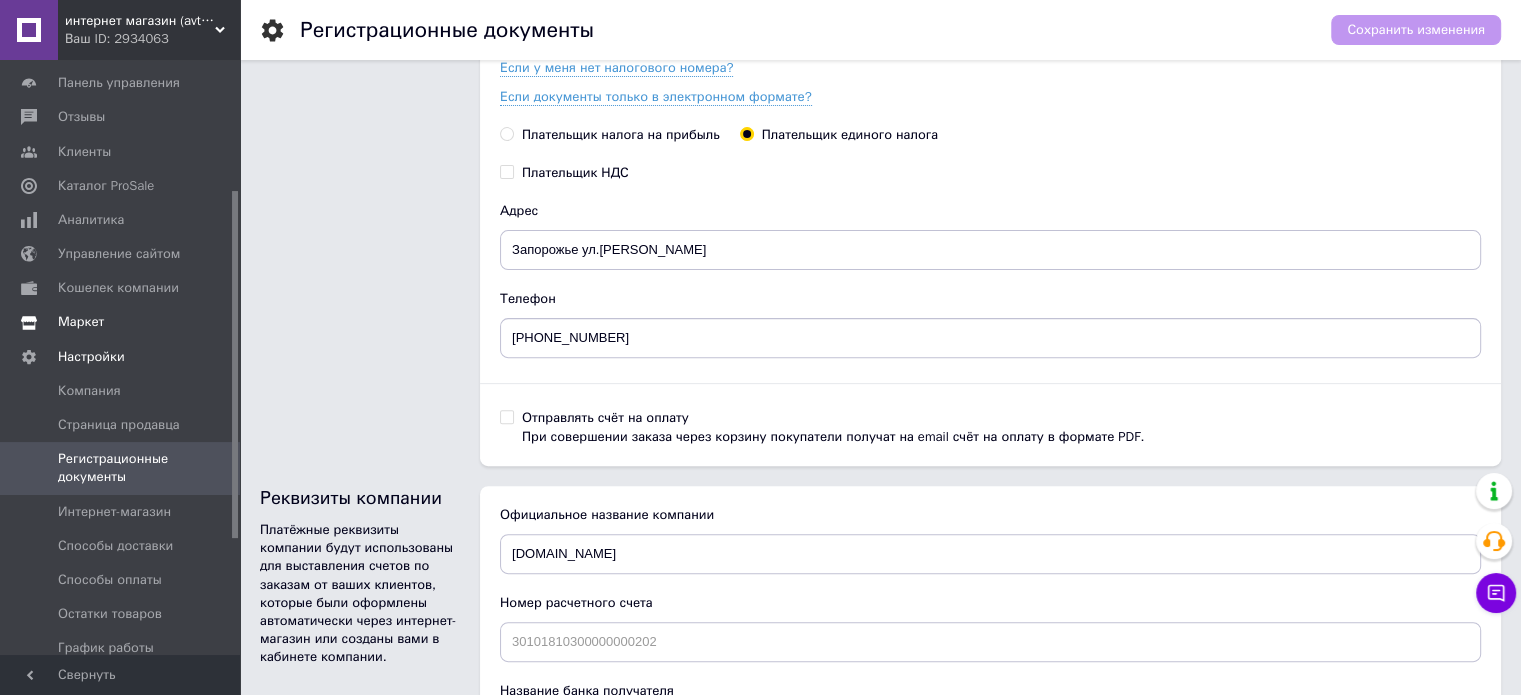 scroll, scrollTop: 563, scrollLeft: 0, axis: vertical 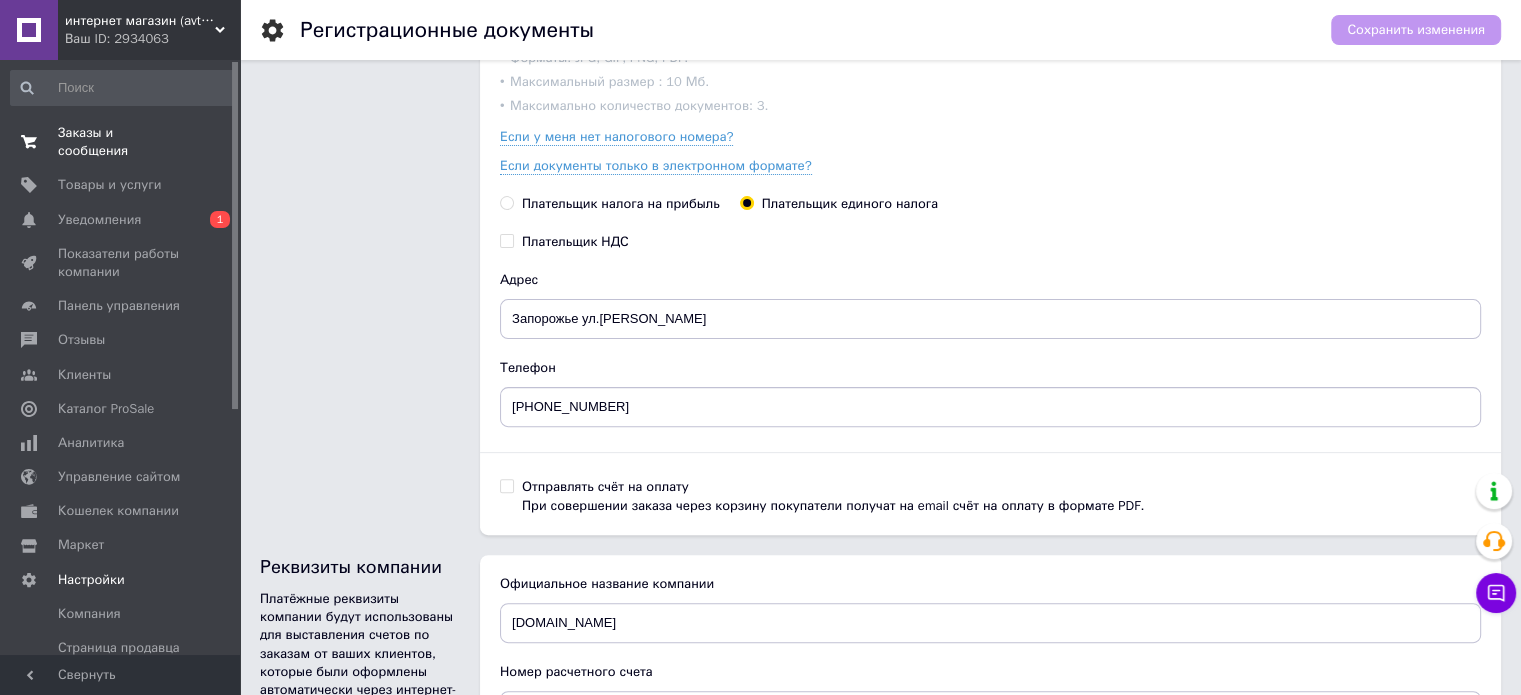 click on "Заказы и сообщения" at bounding box center [121, 142] 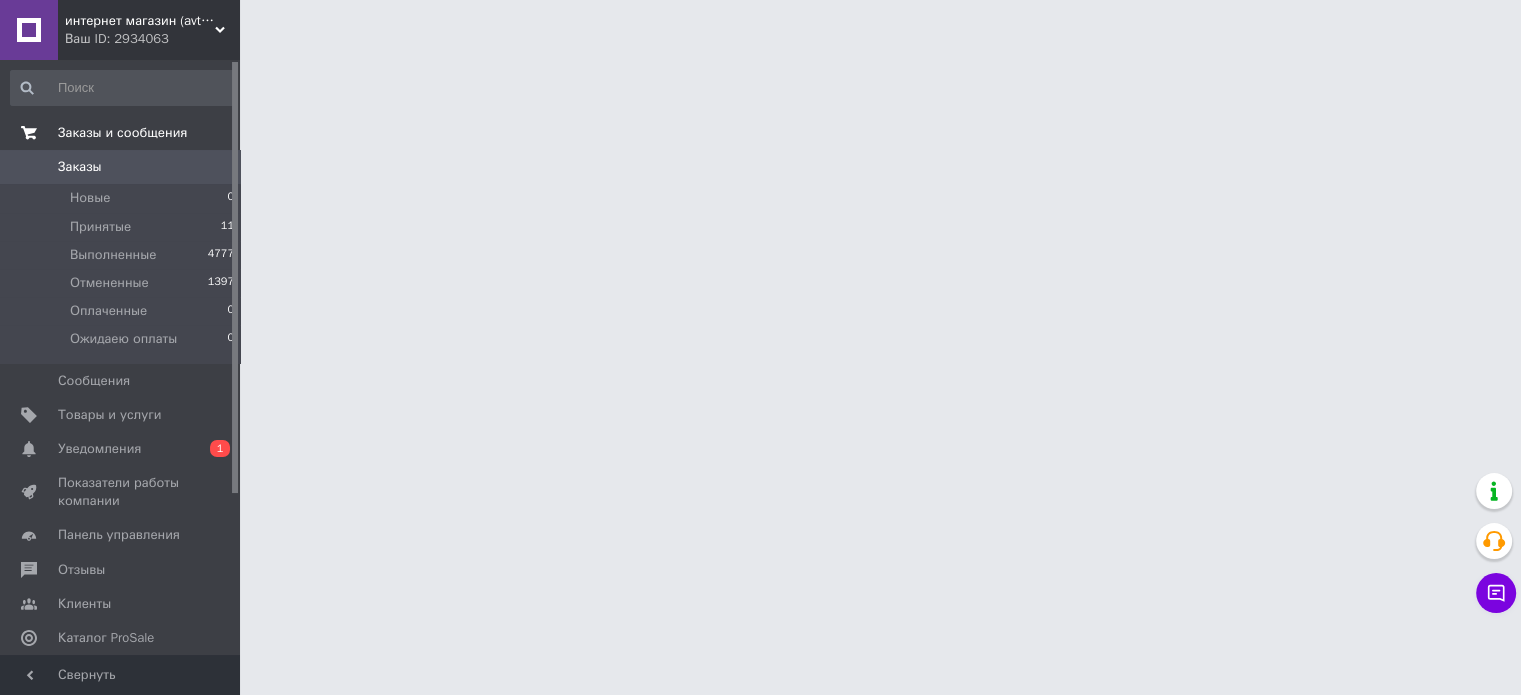 scroll, scrollTop: 0, scrollLeft: 0, axis: both 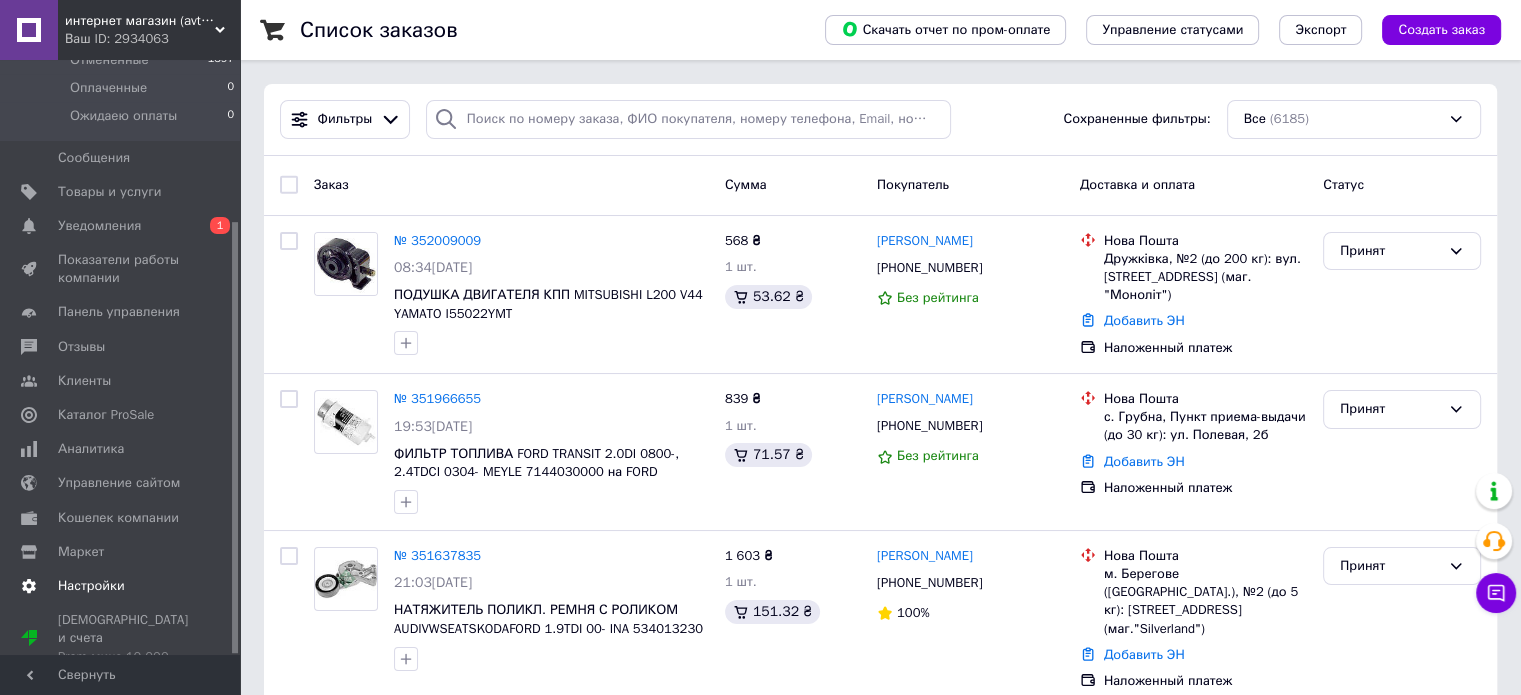 click on "Настройки" at bounding box center (91, 586) 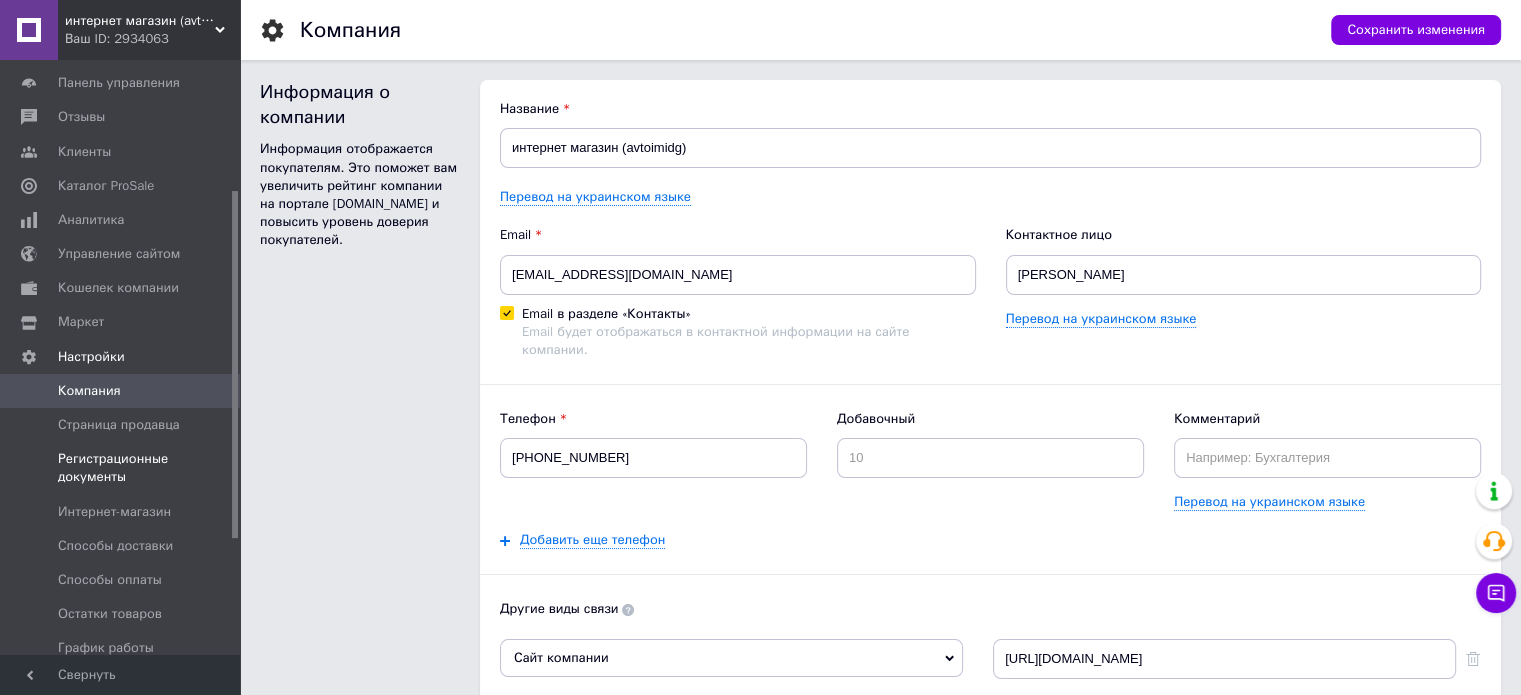click on "Регистрационные документы" at bounding box center [121, 468] 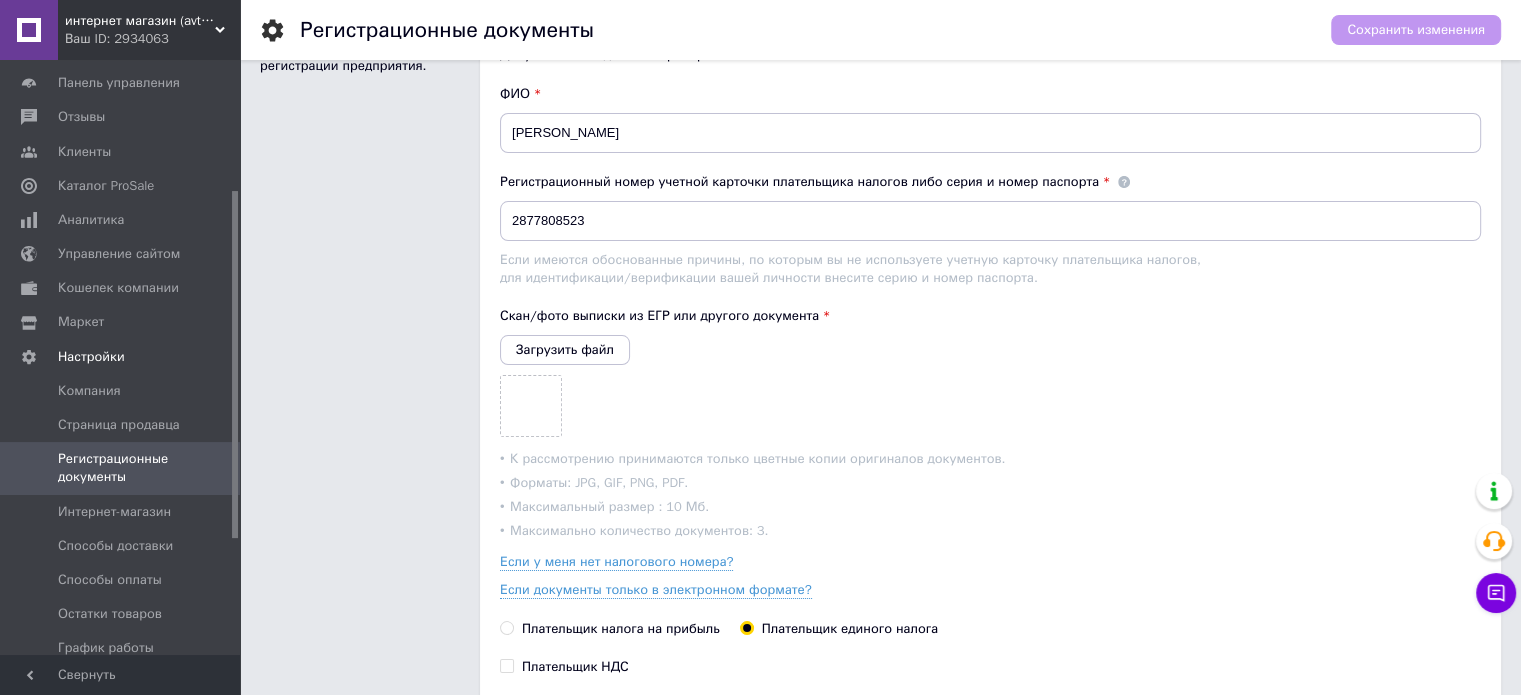 scroll, scrollTop: 0, scrollLeft: 0, axis: both 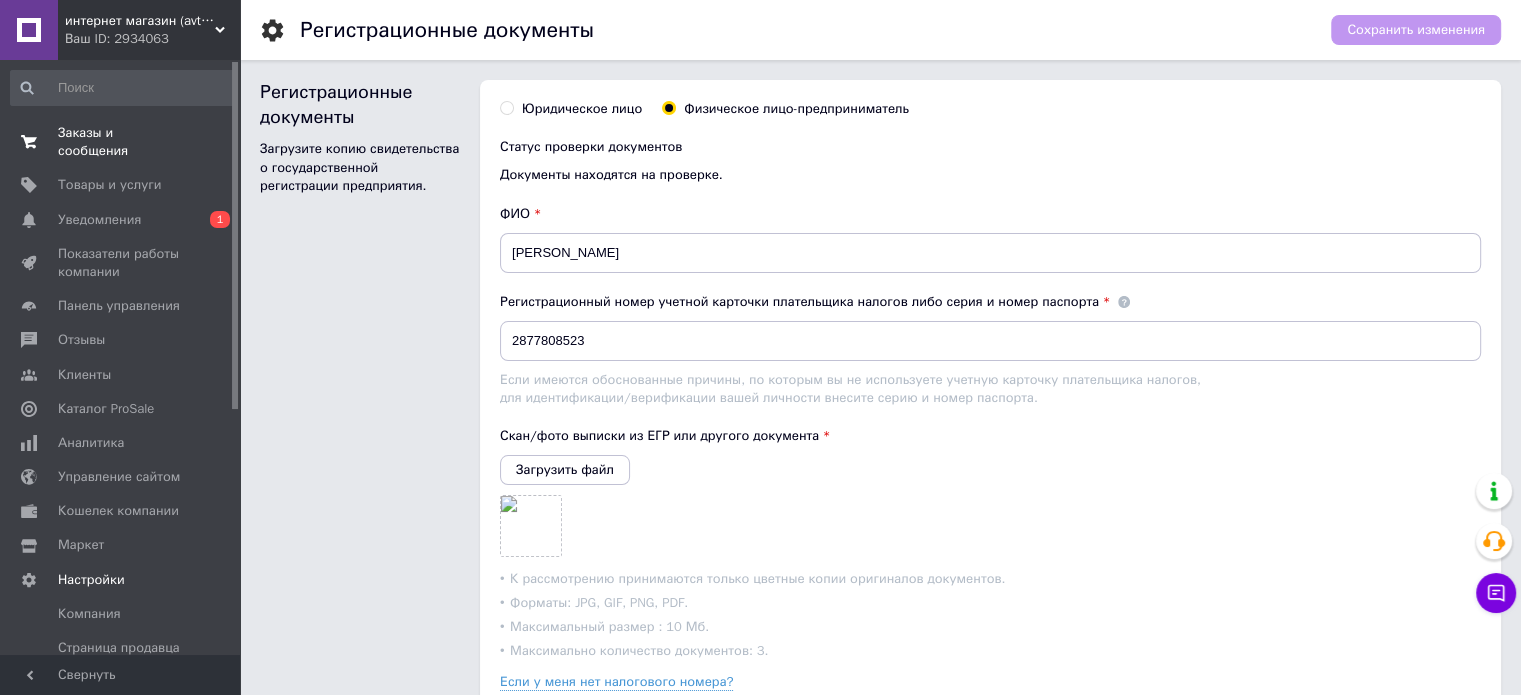 click on "Заказы и сообщения" at bounding box center (121, 142) 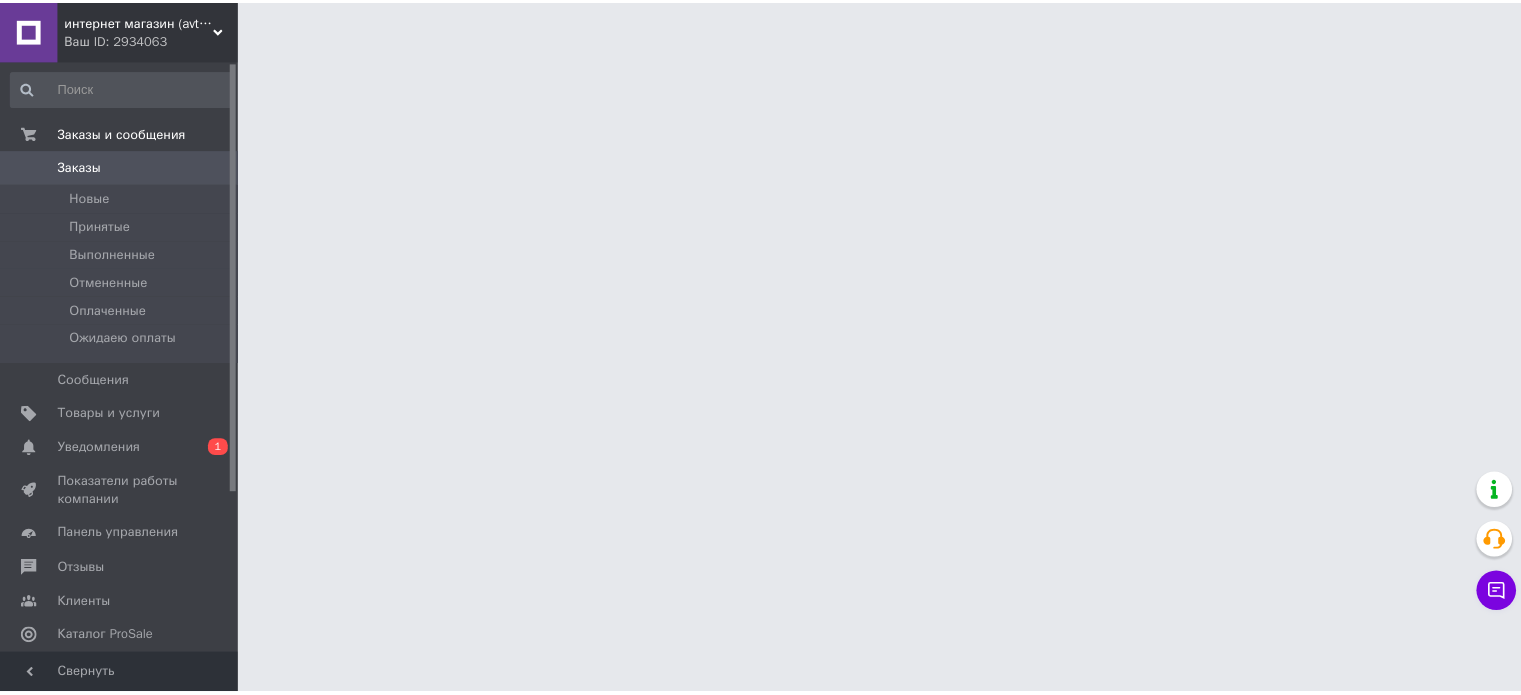 scroll, scrollTop: 0, scrollLeft: 0, axis: both 